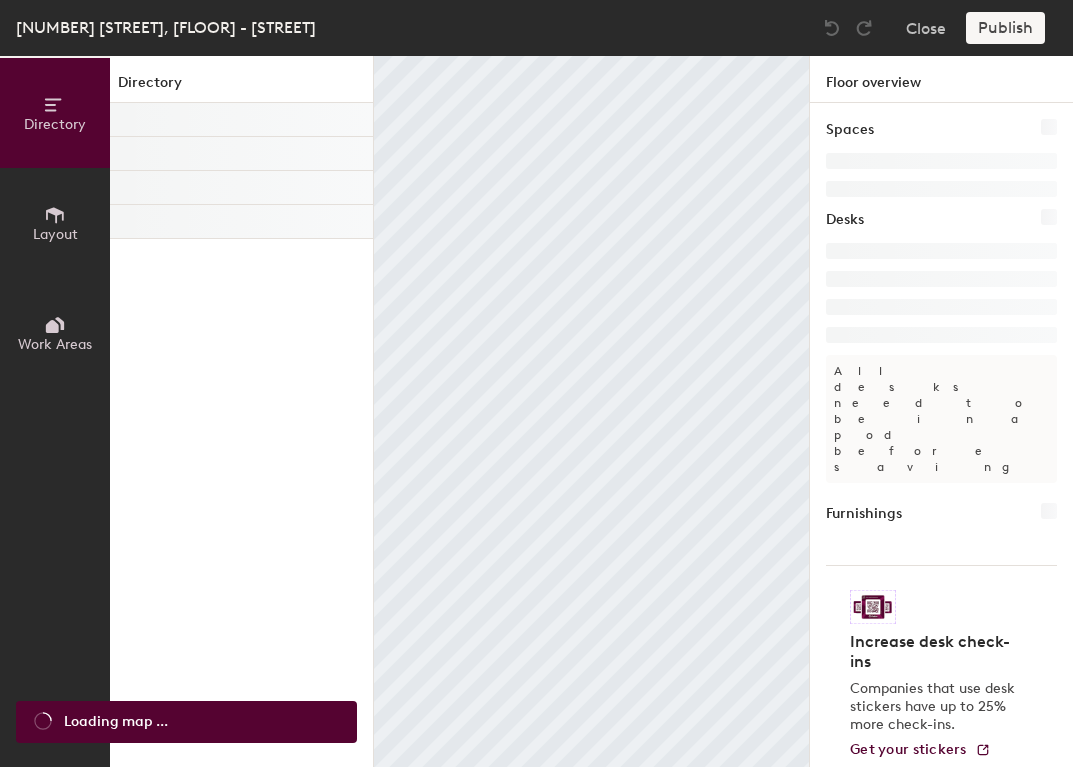 scroll, scrollTop: 0, scrollLeft: 0, axis: both 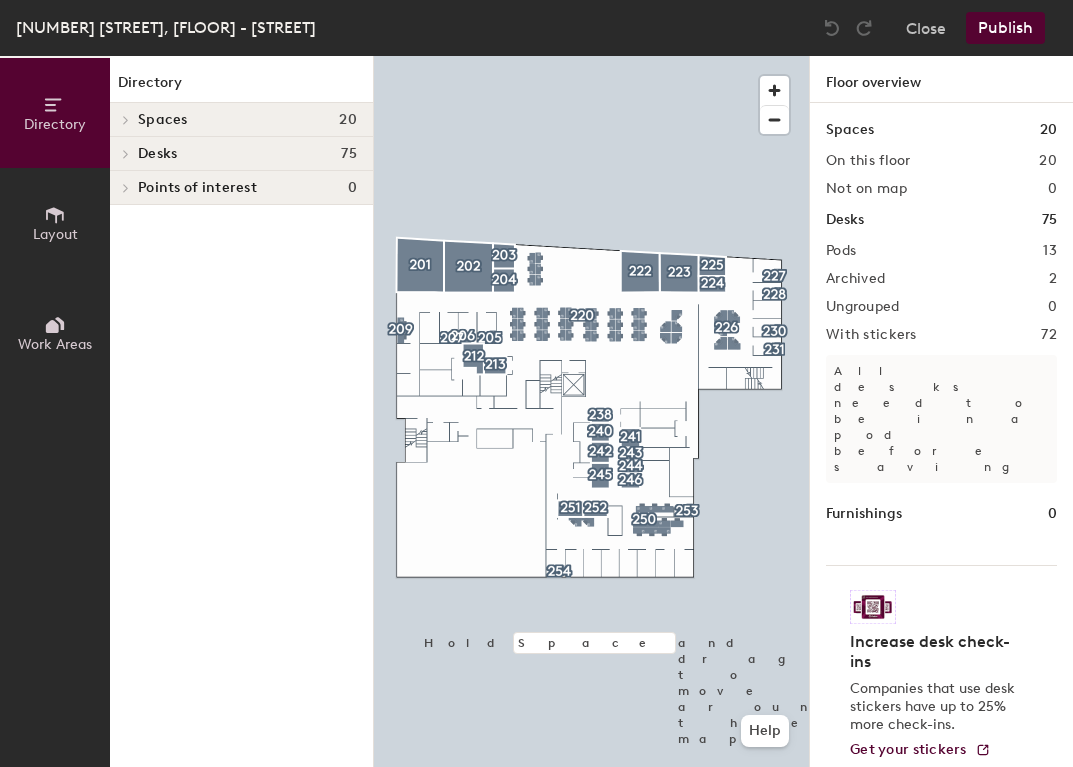 click at bounding box center (123, 119) 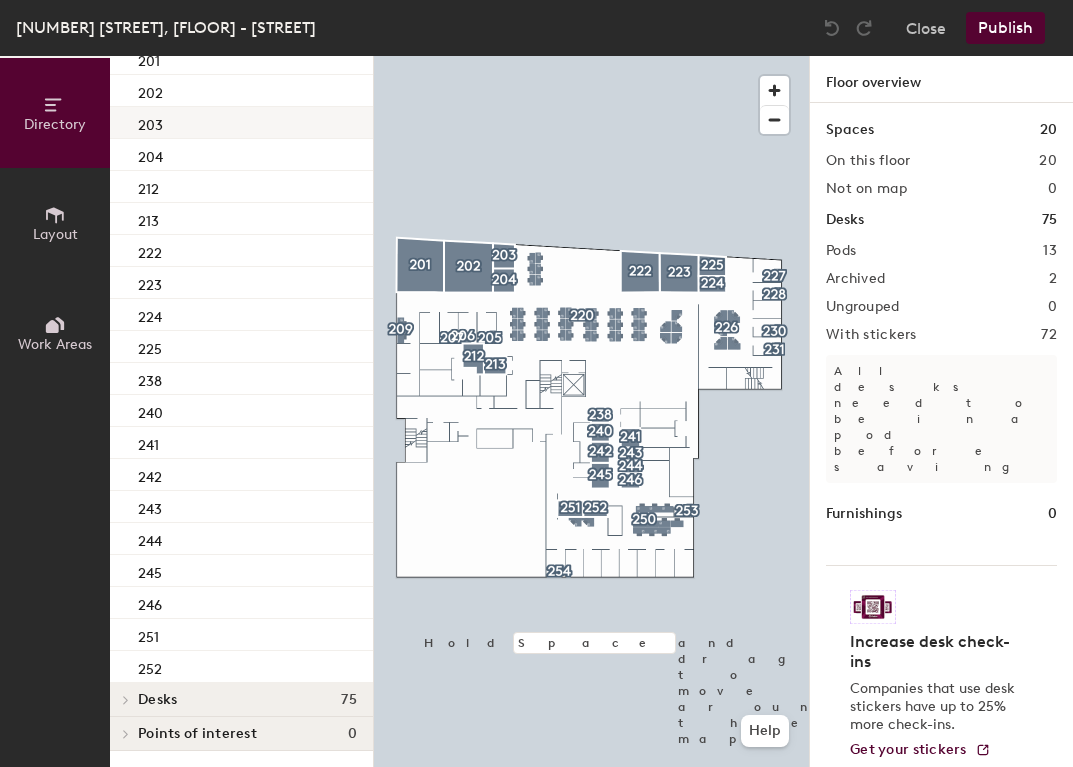 scroll, scrollTop: 0, scrollLeft: 0, axis: both 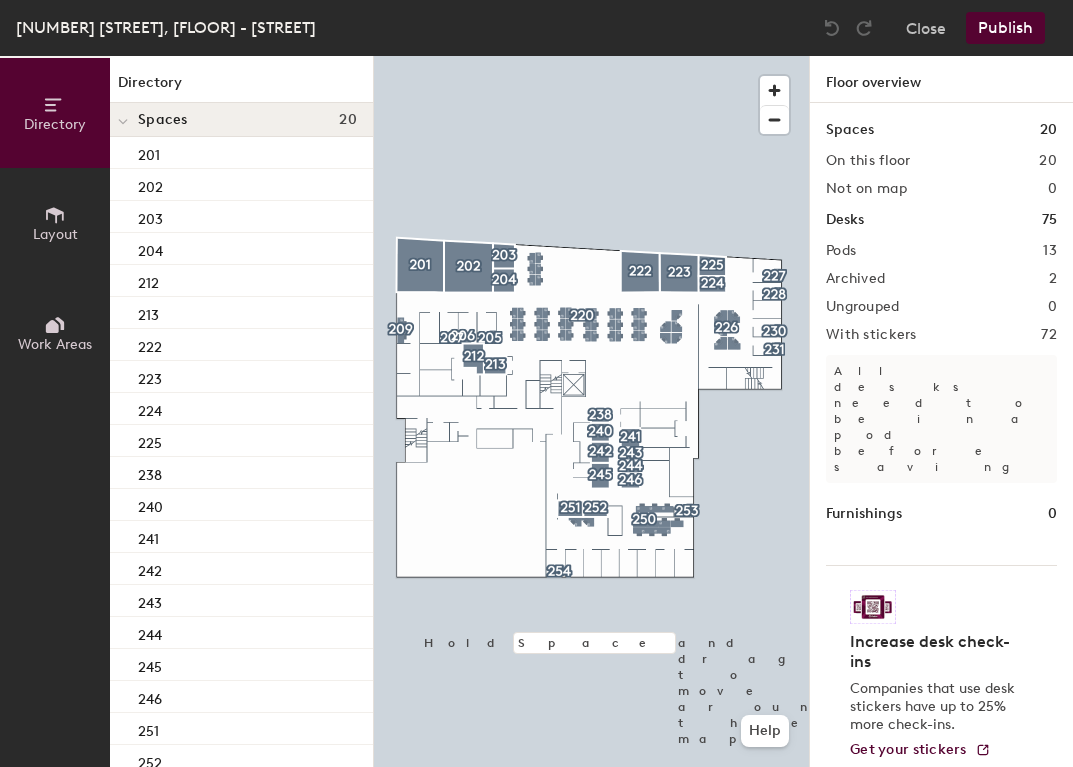 click at bounding box center [123, 122] 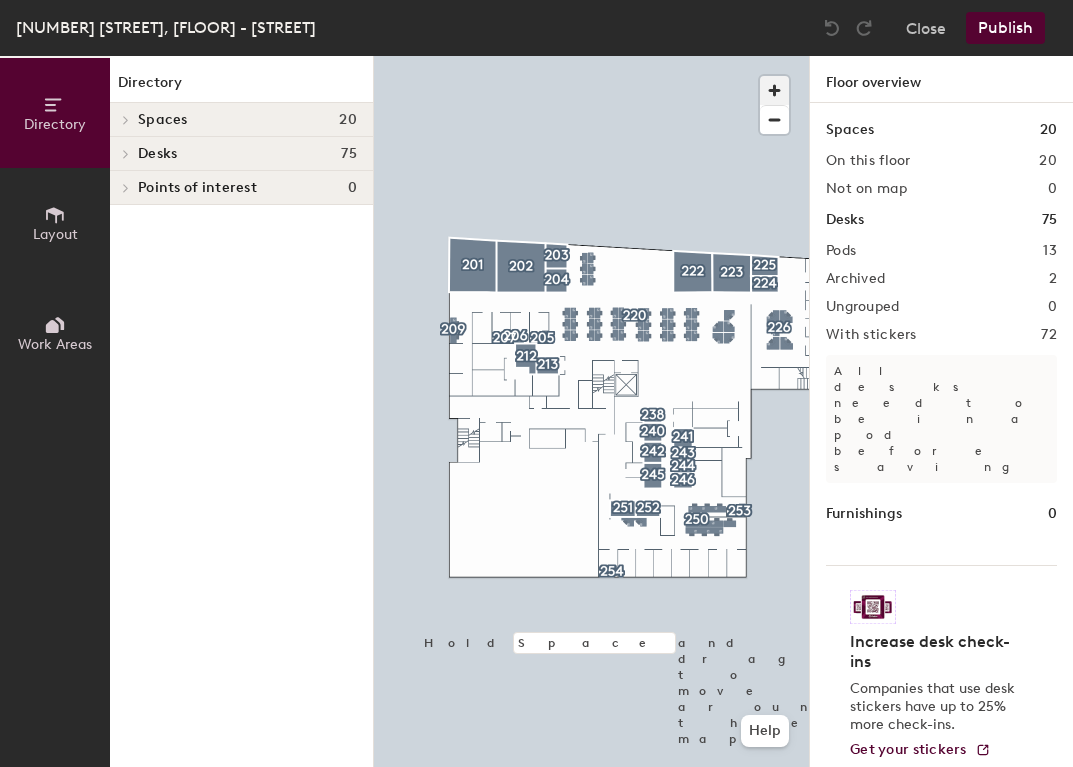 click at bounding box center [774, 90] 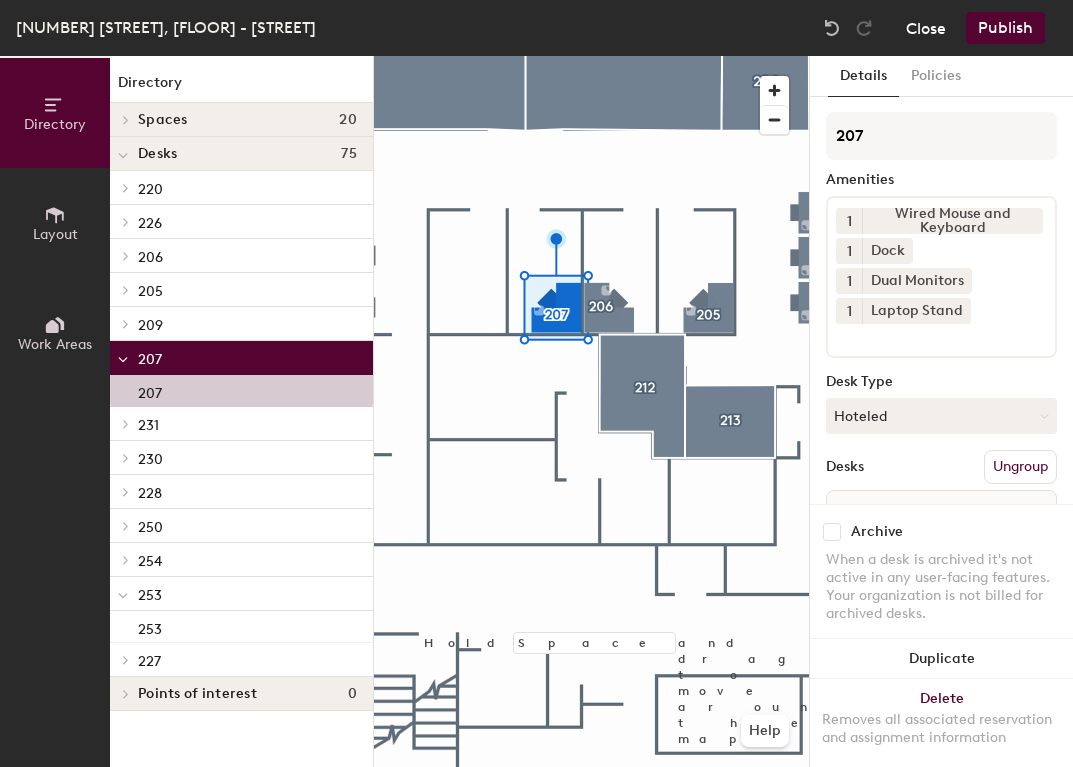 click on "Close" at bounding box center (926, 28) 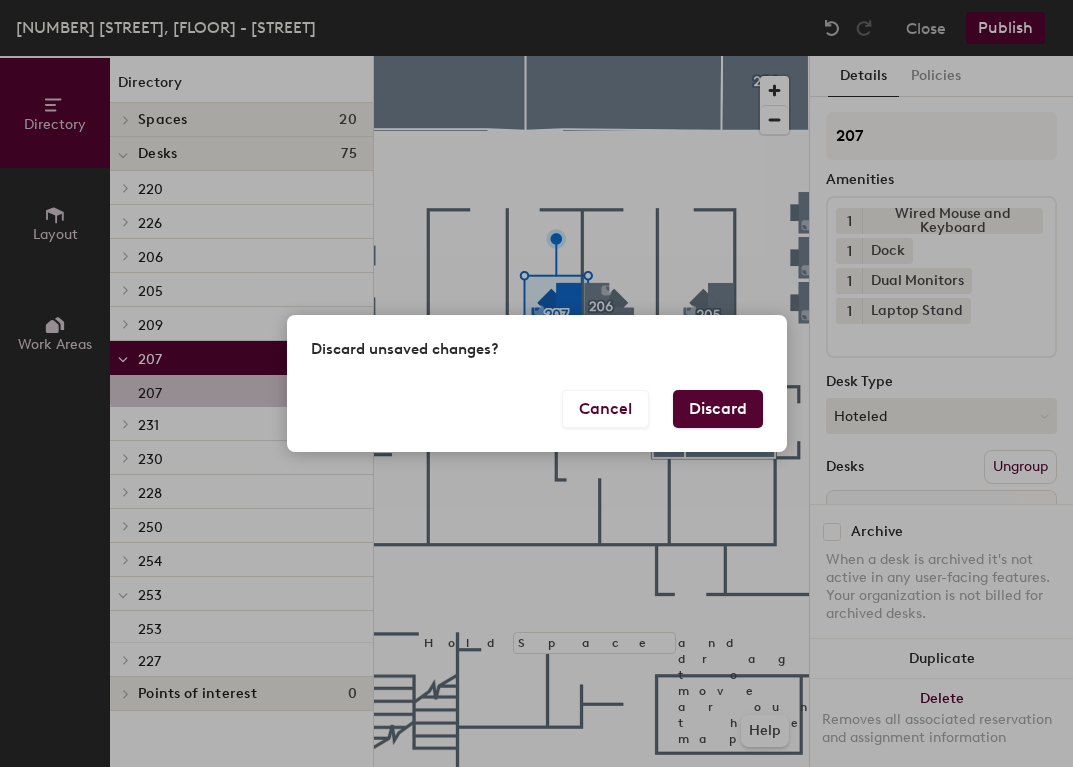 click on "Discard" at bounding box center (718, 409) 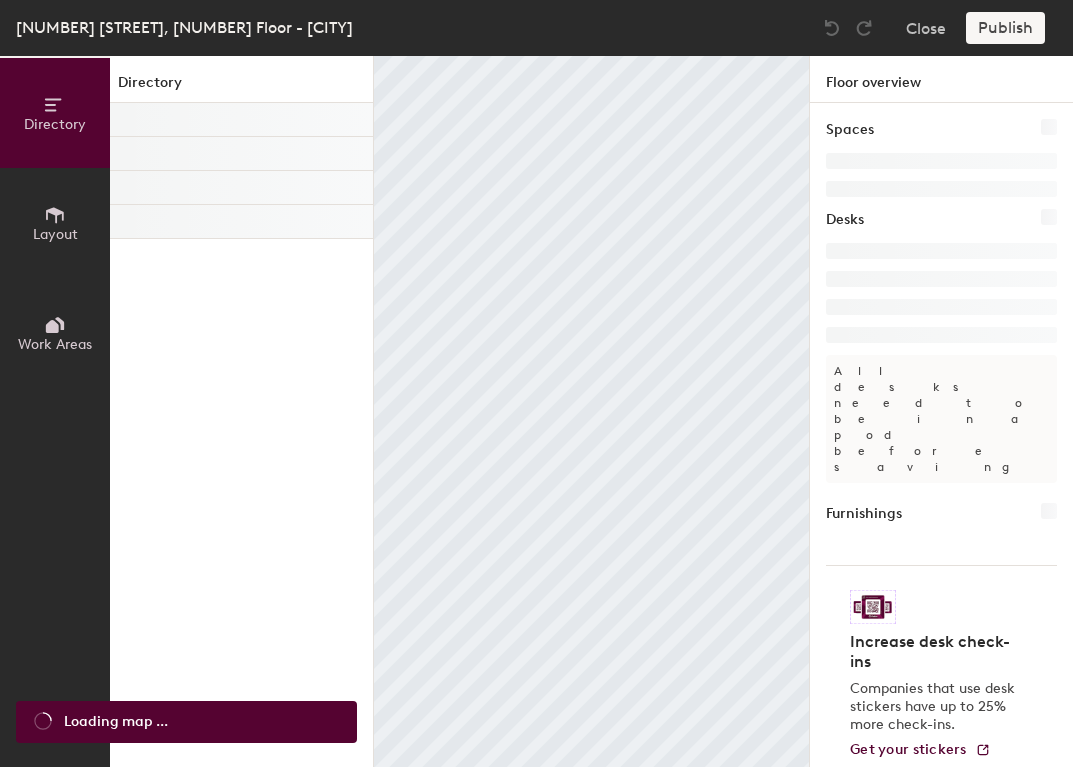 scroll, scrollTop: 0, scrollLeft: 0, axis: both 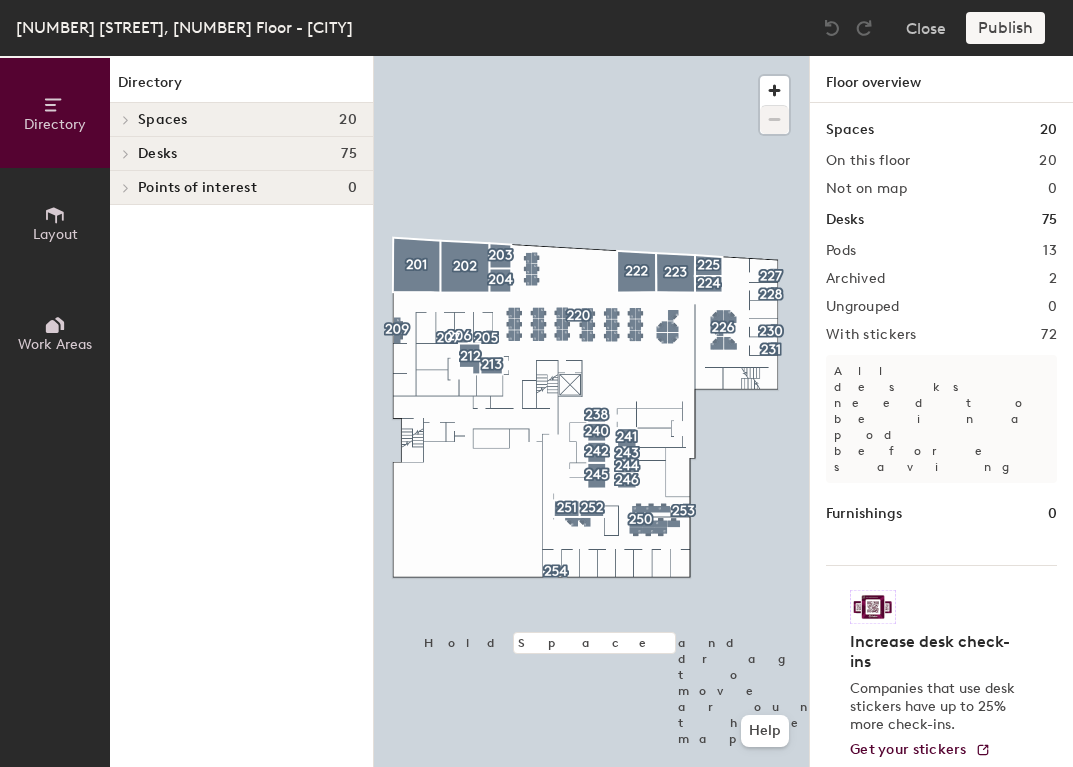 click at bounding box center [124, 120] 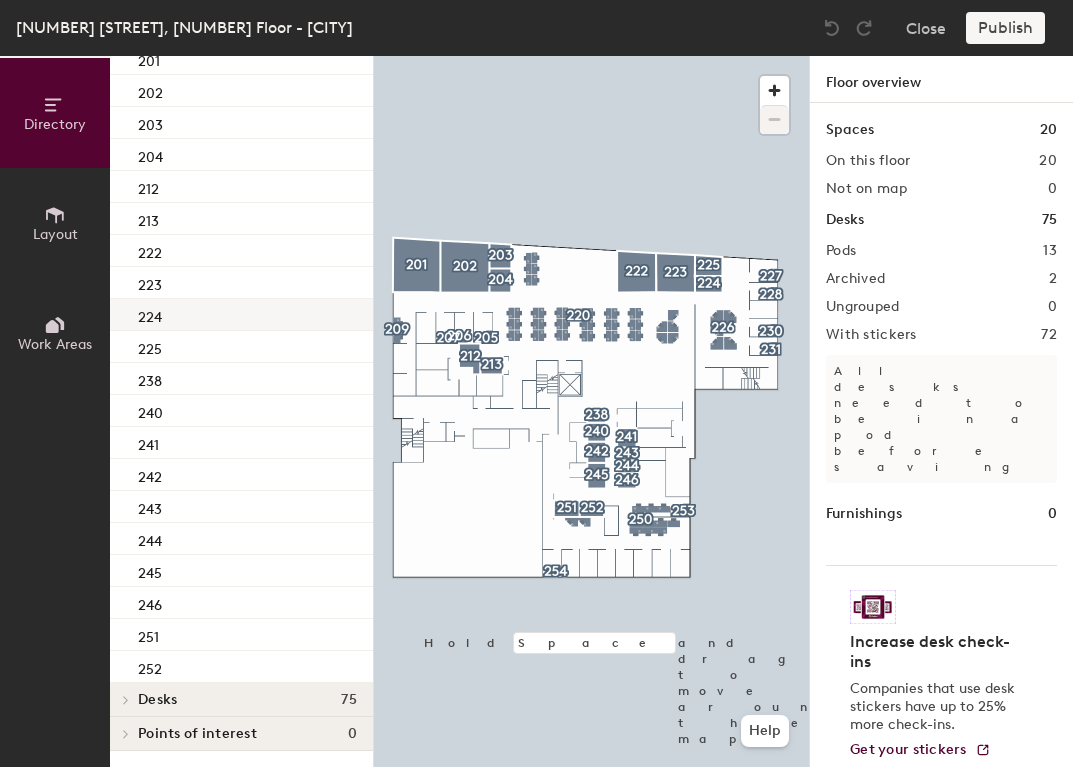 scroll, scrollTop: 0, scrollLeft: 0, axis: both 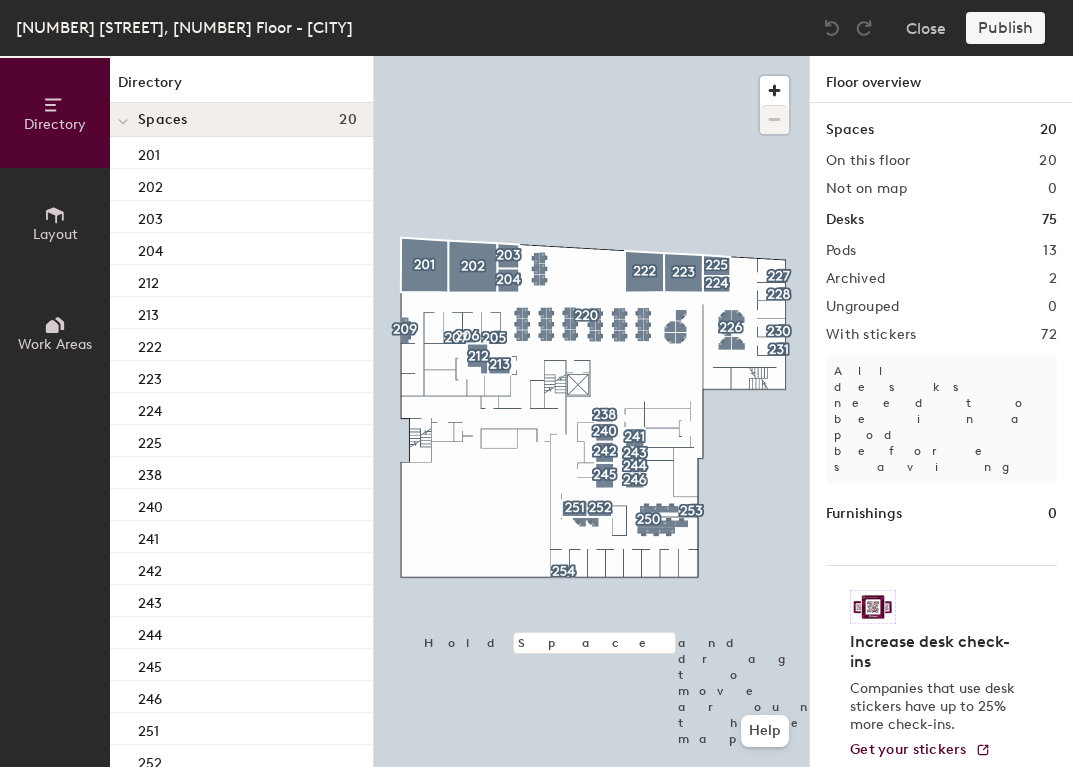 click on "Spaces 20" at bounding box center (941, 130) 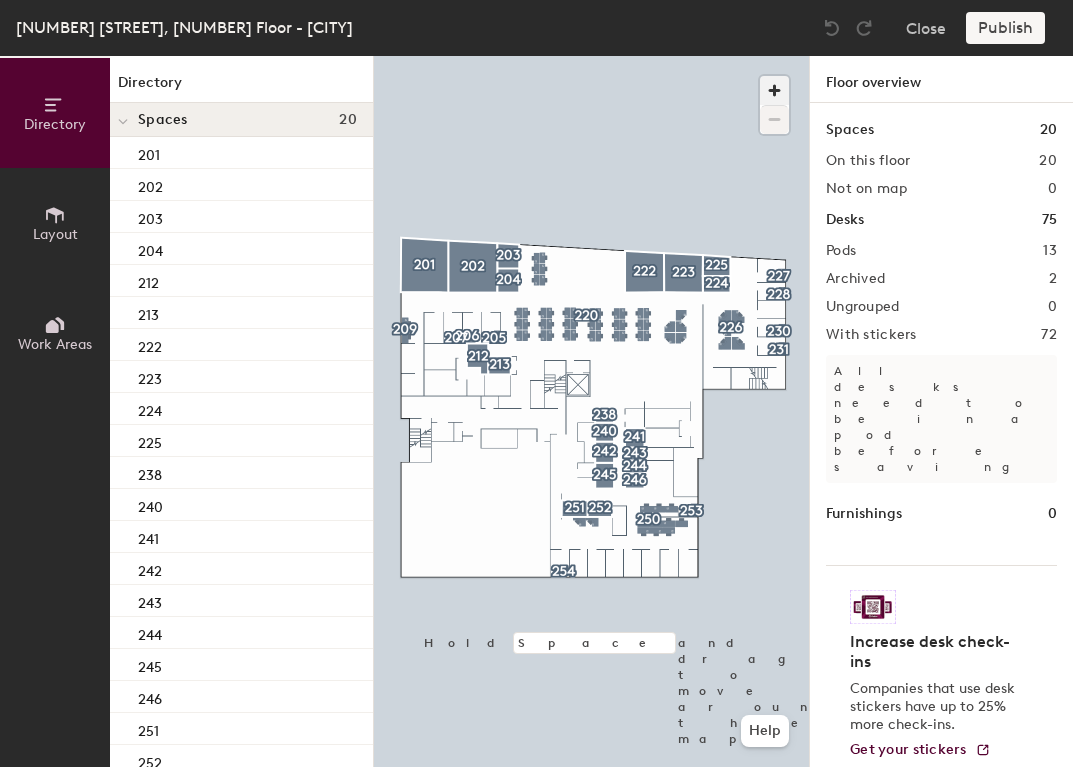 click at bounding box center (774, 90) 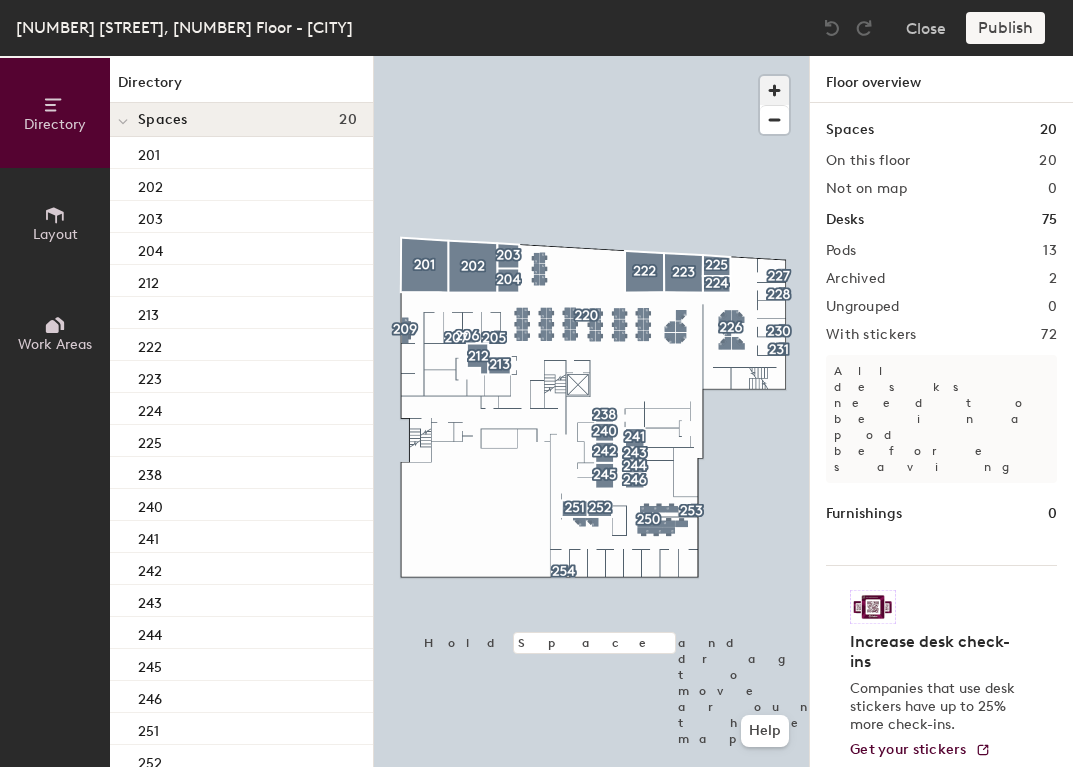 click at bounding box center [774, 90] 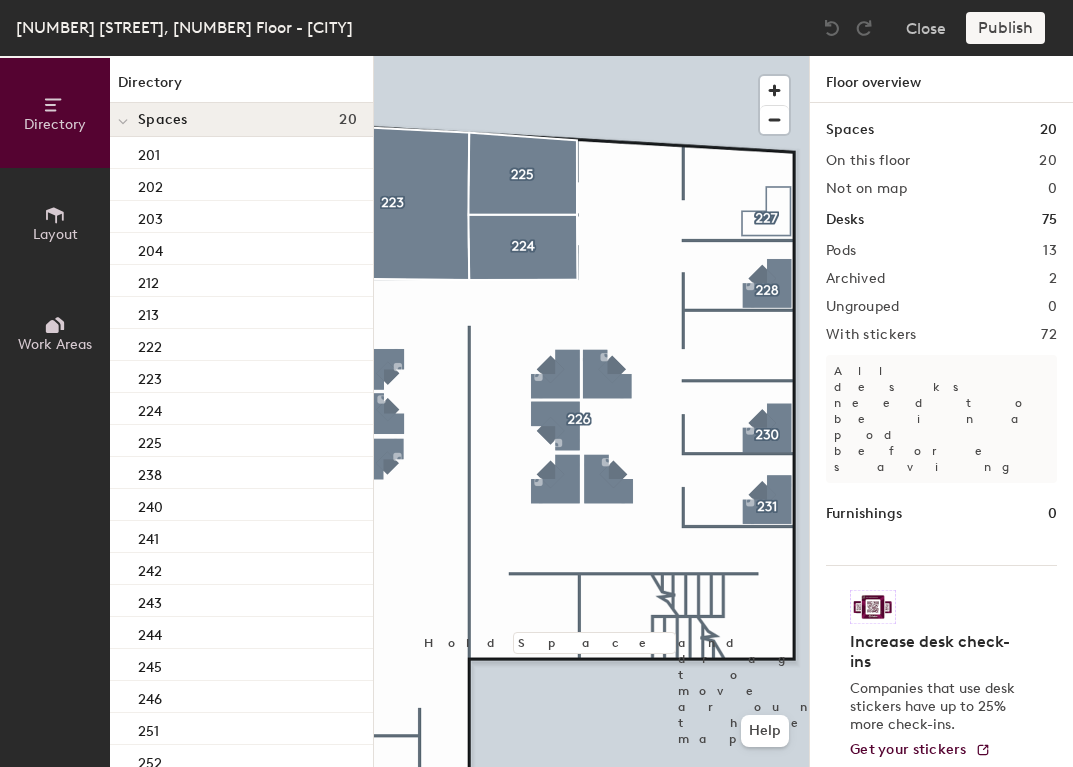 click on "Layout" at bounding box center (55, 234) 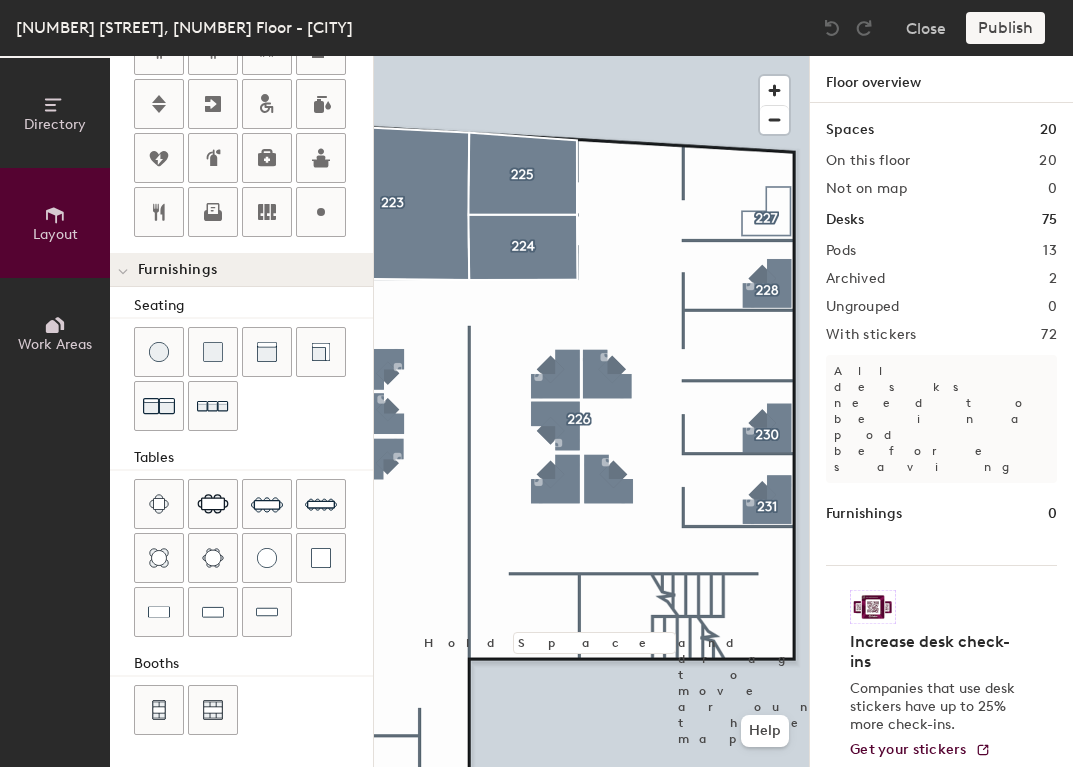 scroll, scrollTop: 0, scrollLeft: 0, axis: both 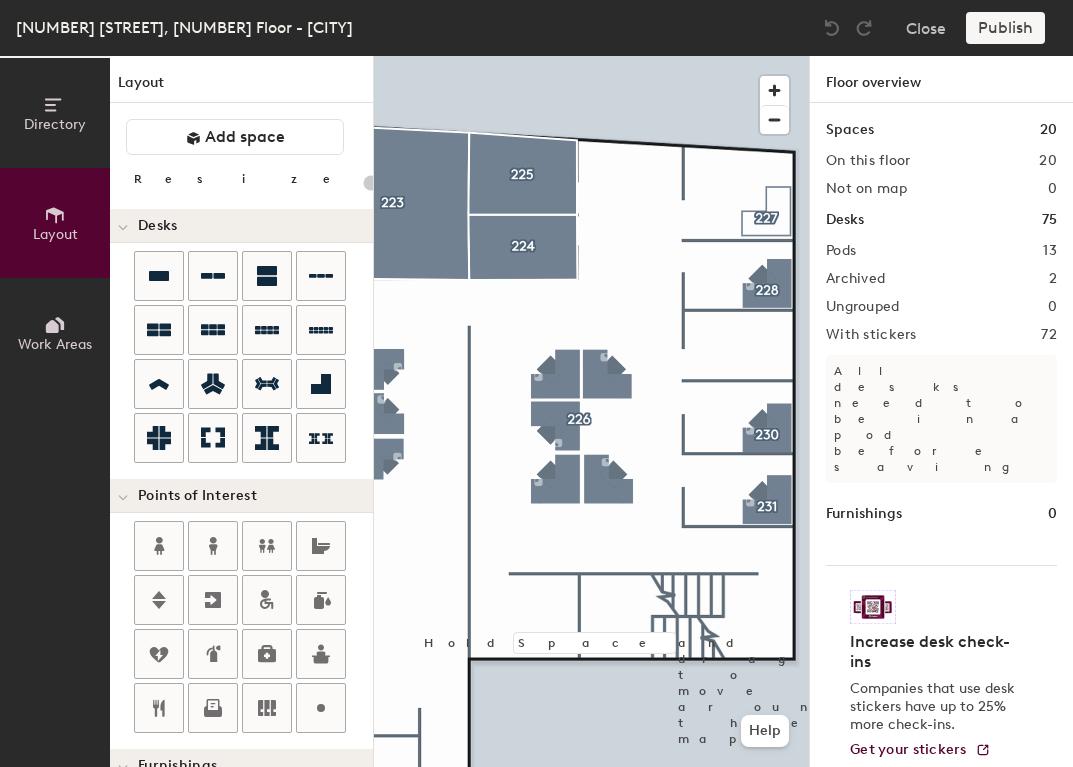 click on "Directory" at bounding box center [55, 124] 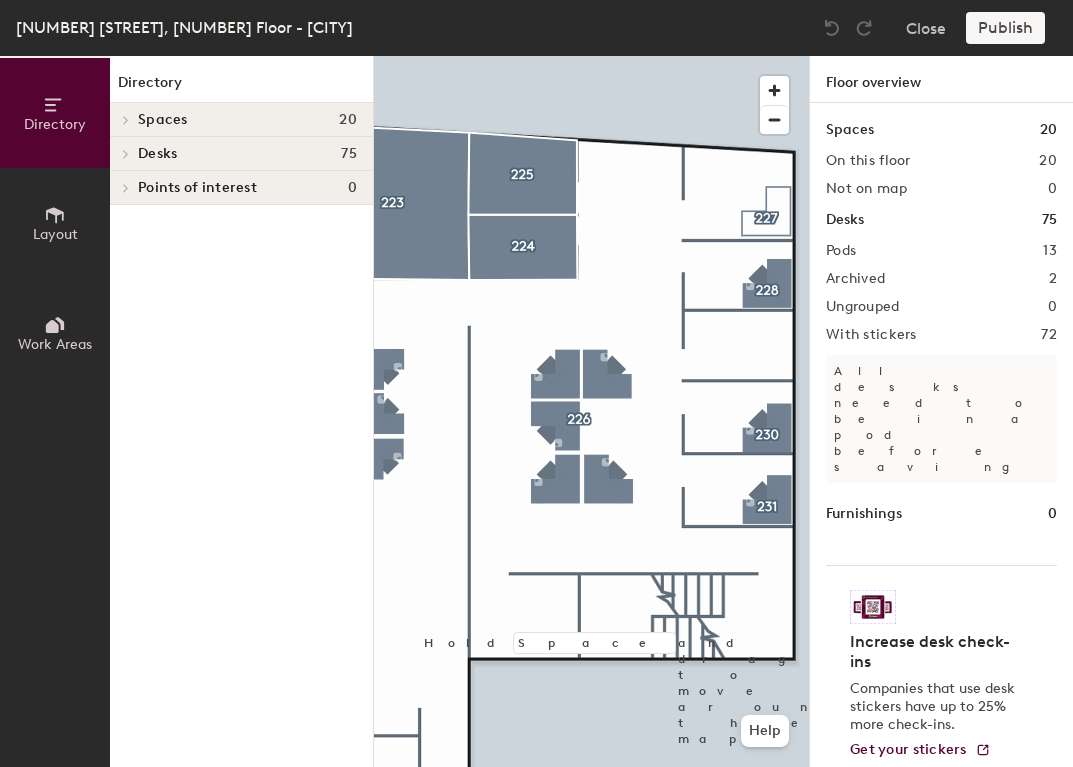 click at bounding box center (125, 120) 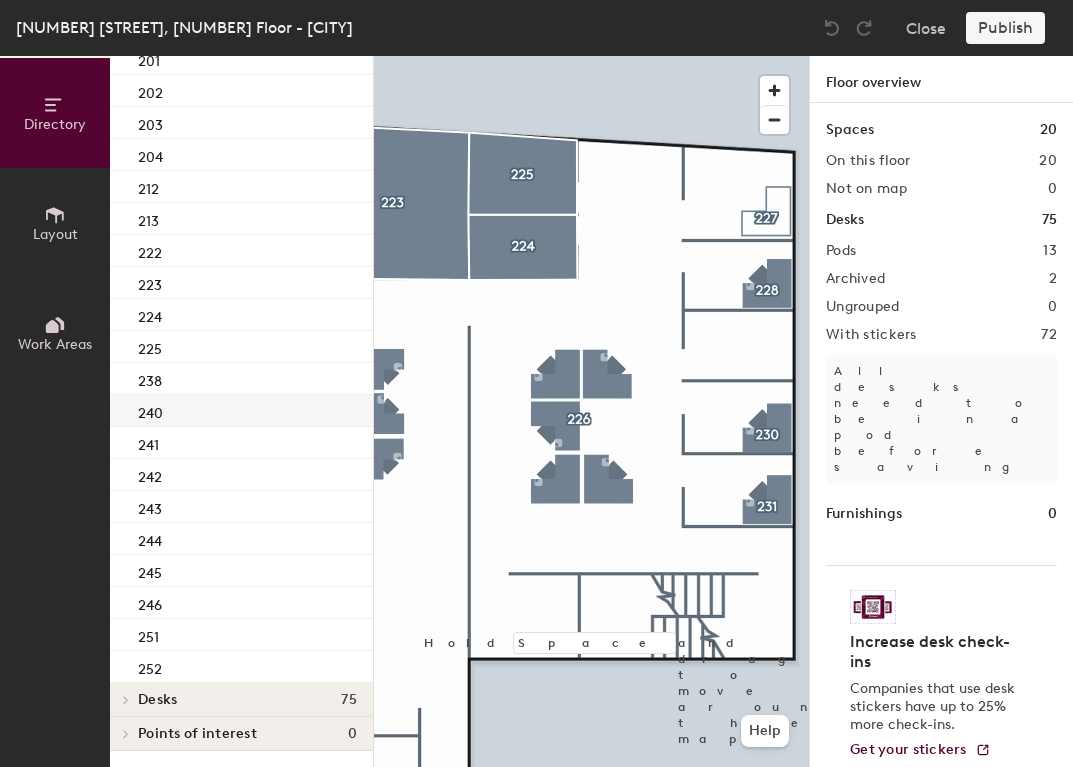 scroll, scrollTop: 0, scrollLeft: 0, axis: both 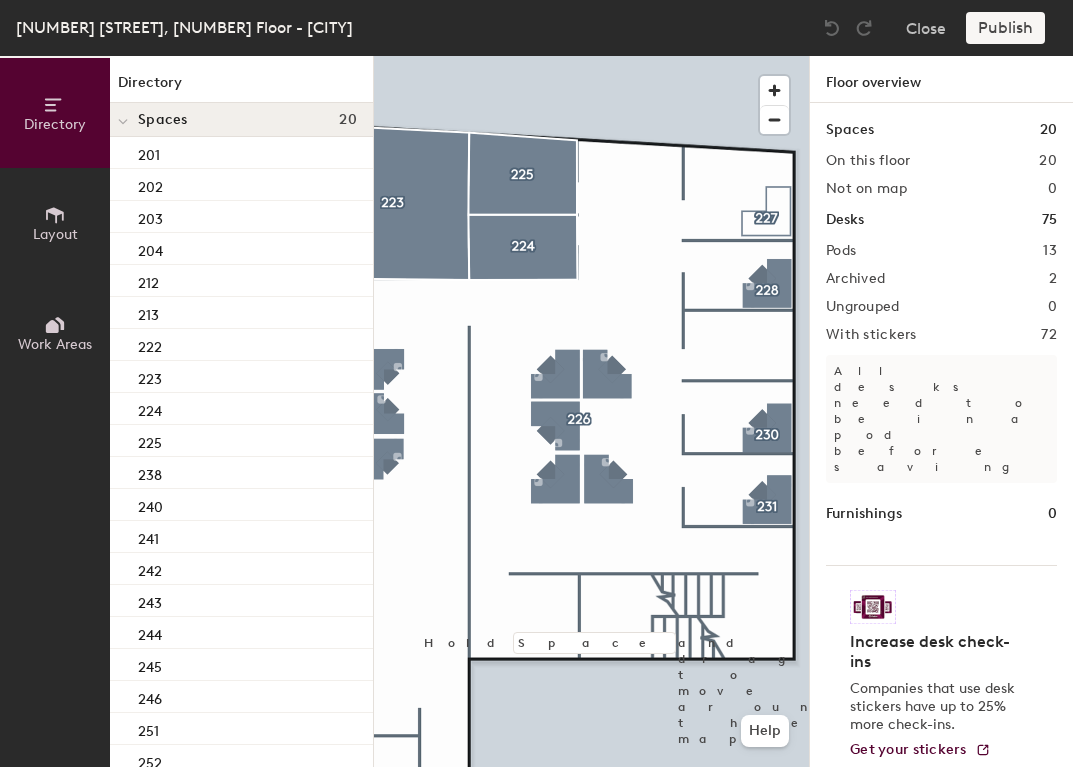 click at bounding box center [591, 56] 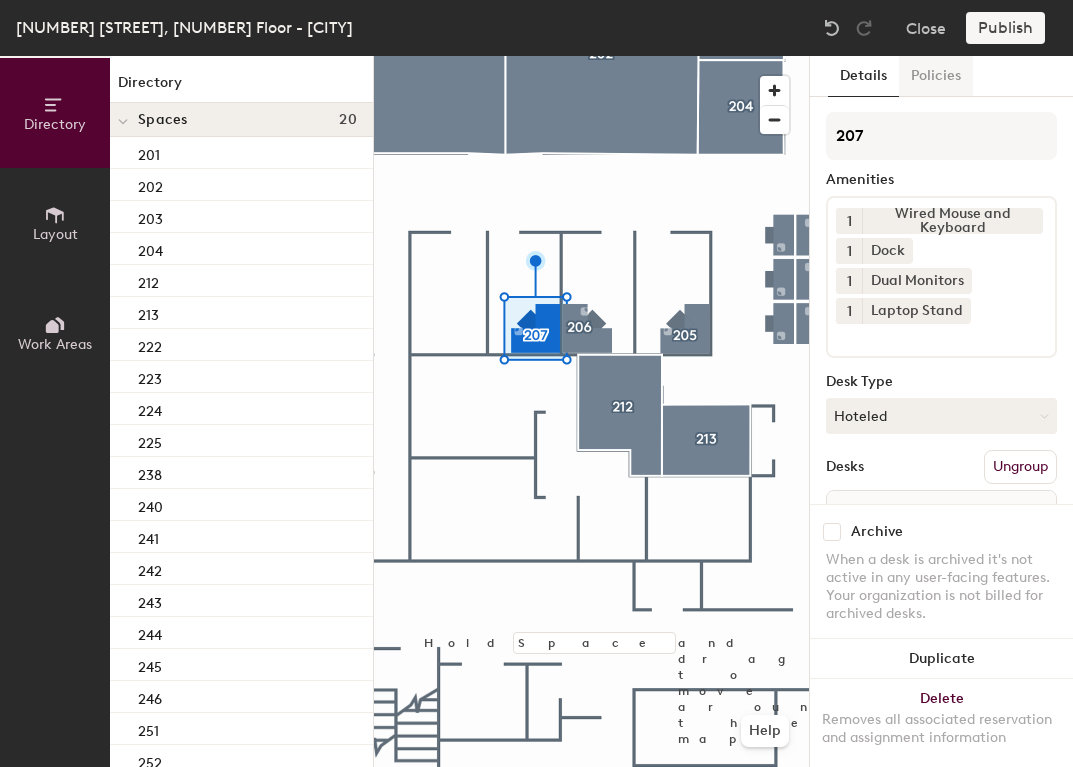 click on "Policies" at bounding box center [936, 76] 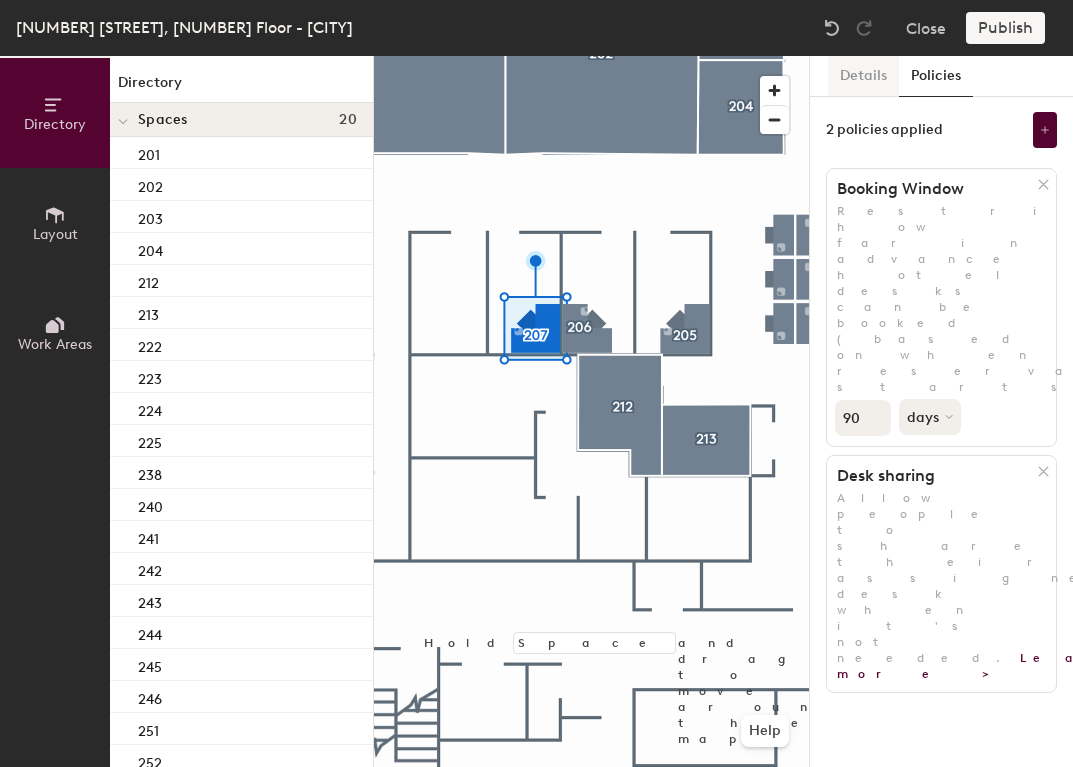 click on "Details" at bounding box center (863, 76) 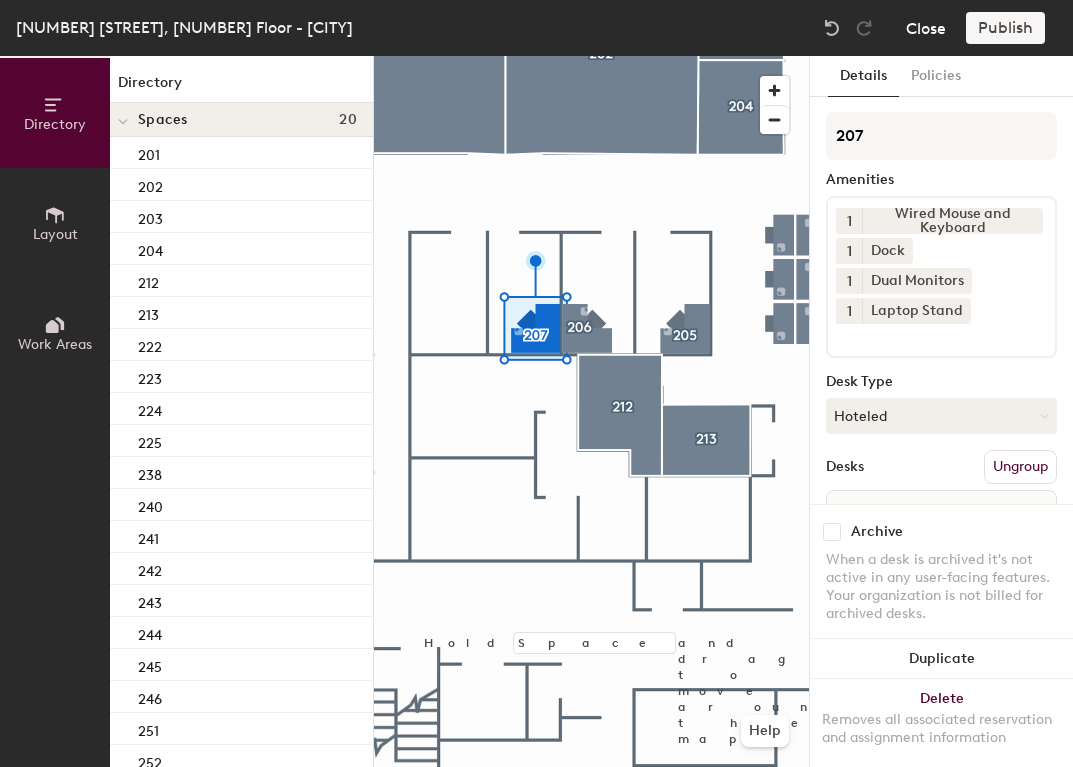 click on "Close" at bounding box center [926, 28] 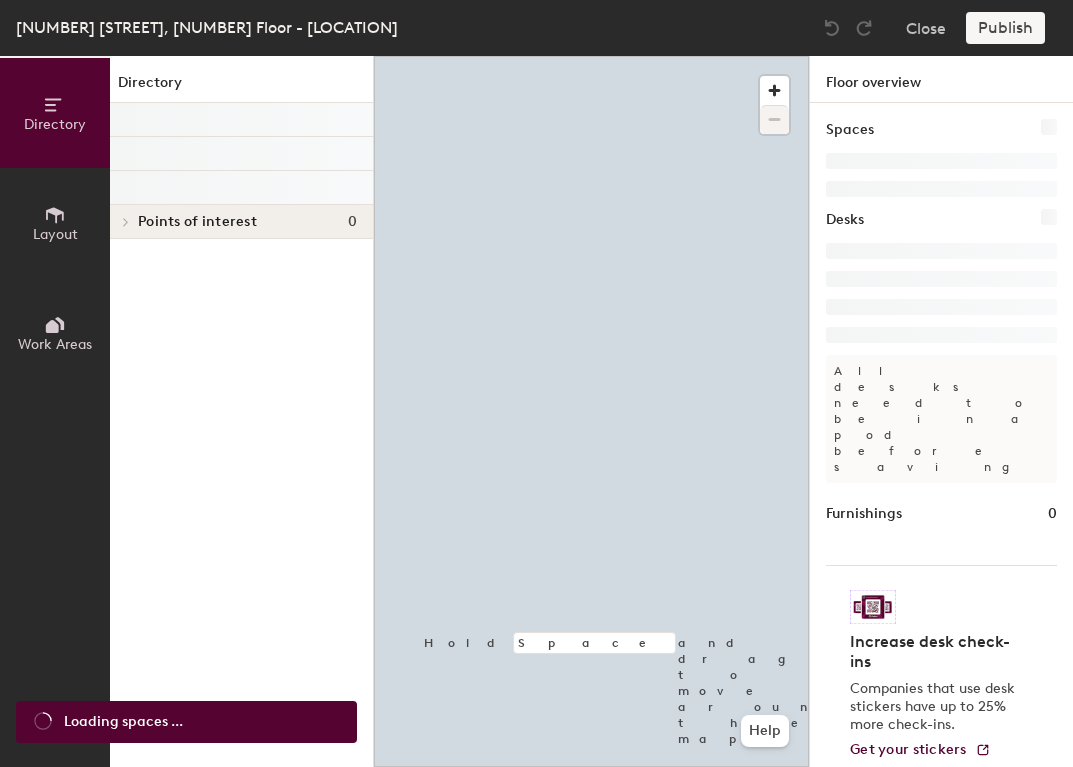 scroll, scrollTop: 0, scrollLeft: 0, axis: both 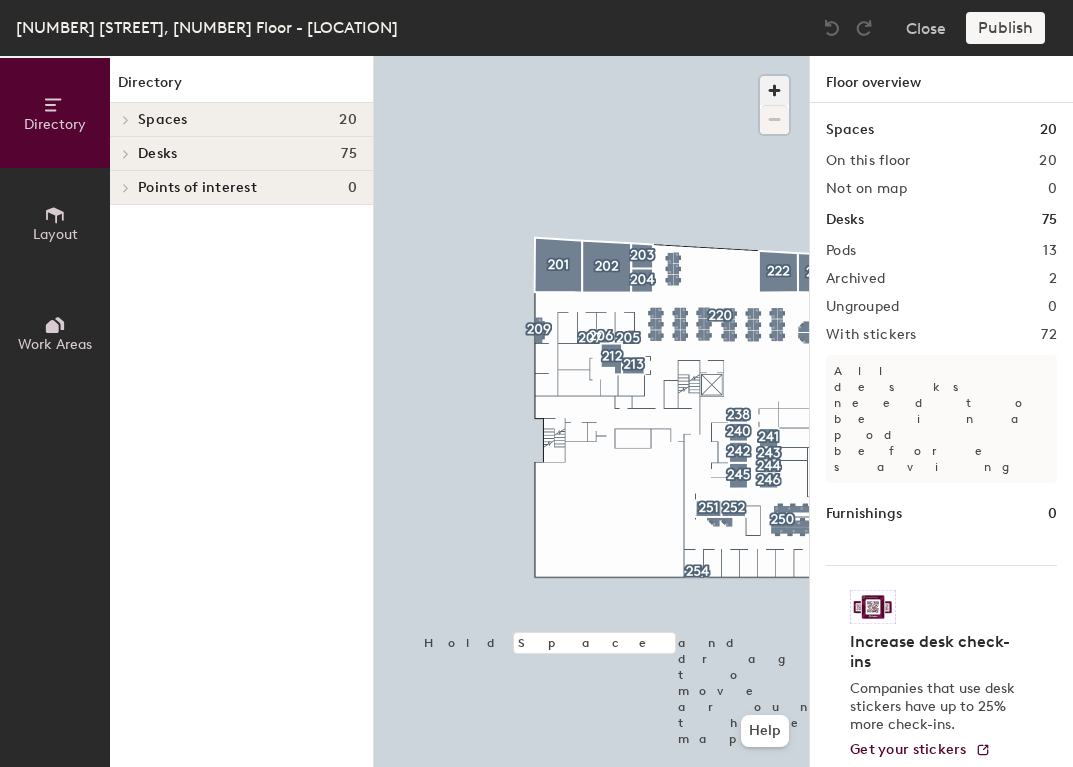 click at bounding box center [774, 90] 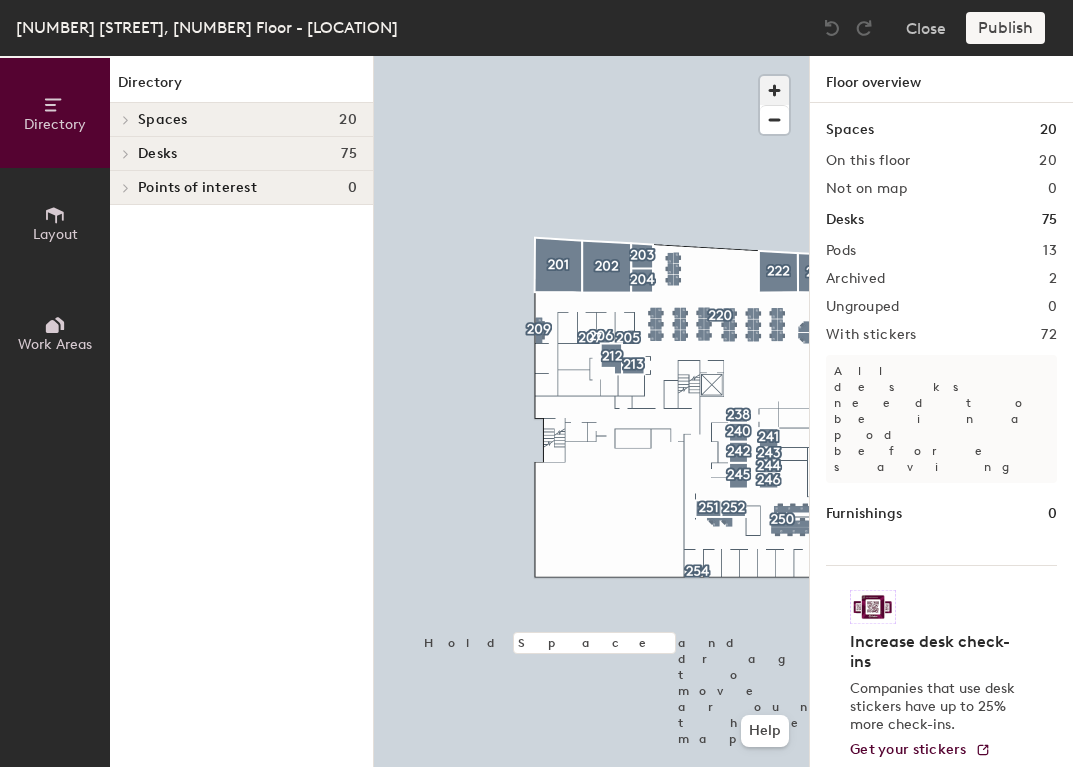 click at bounding box center [774, 90] 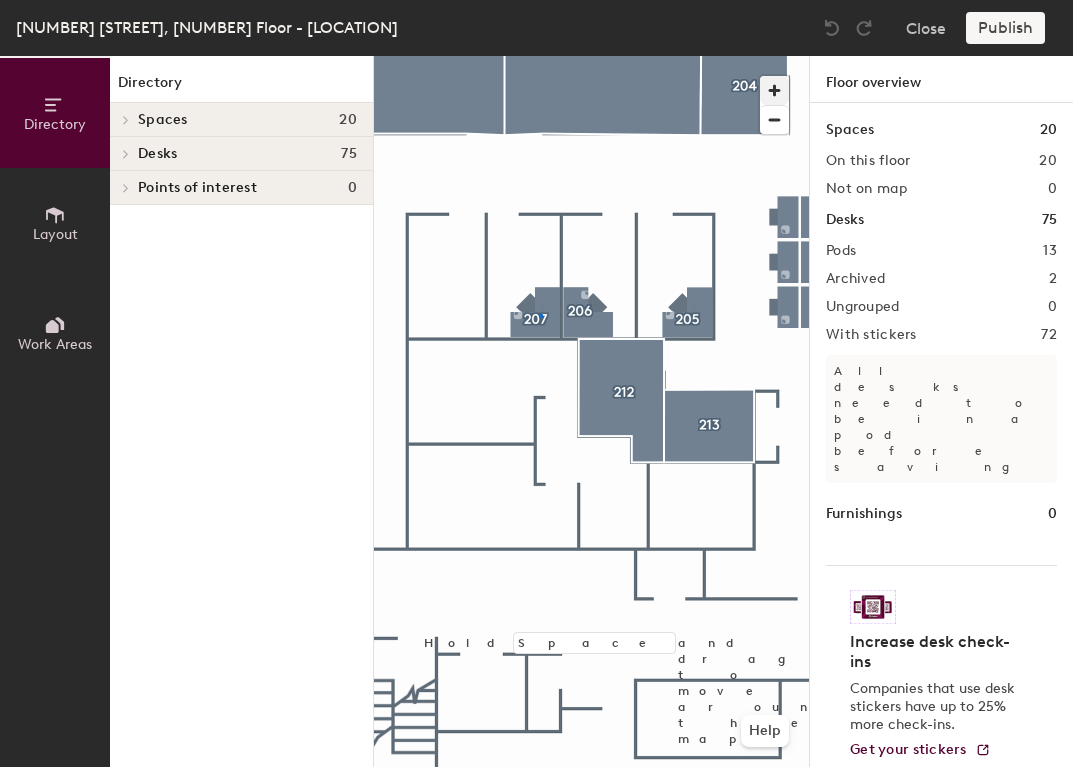 click at bounding box center [591, 56] 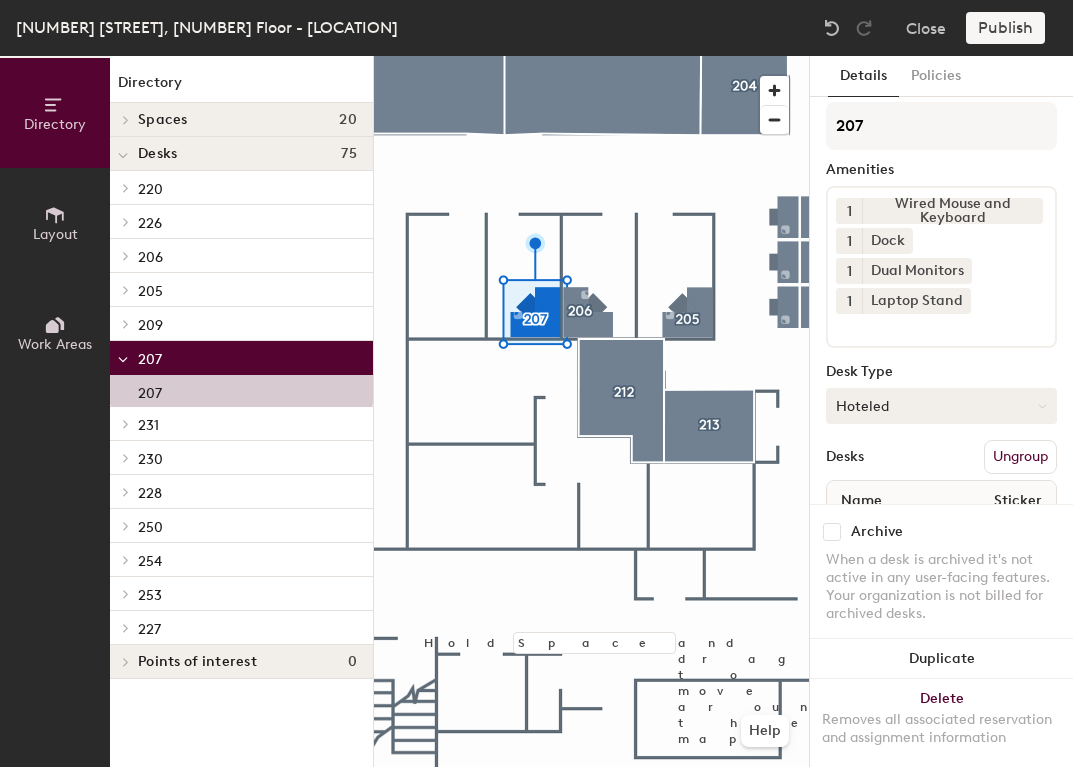 scroll, scrollTop: 0, scrollLeft: 0, axis: both 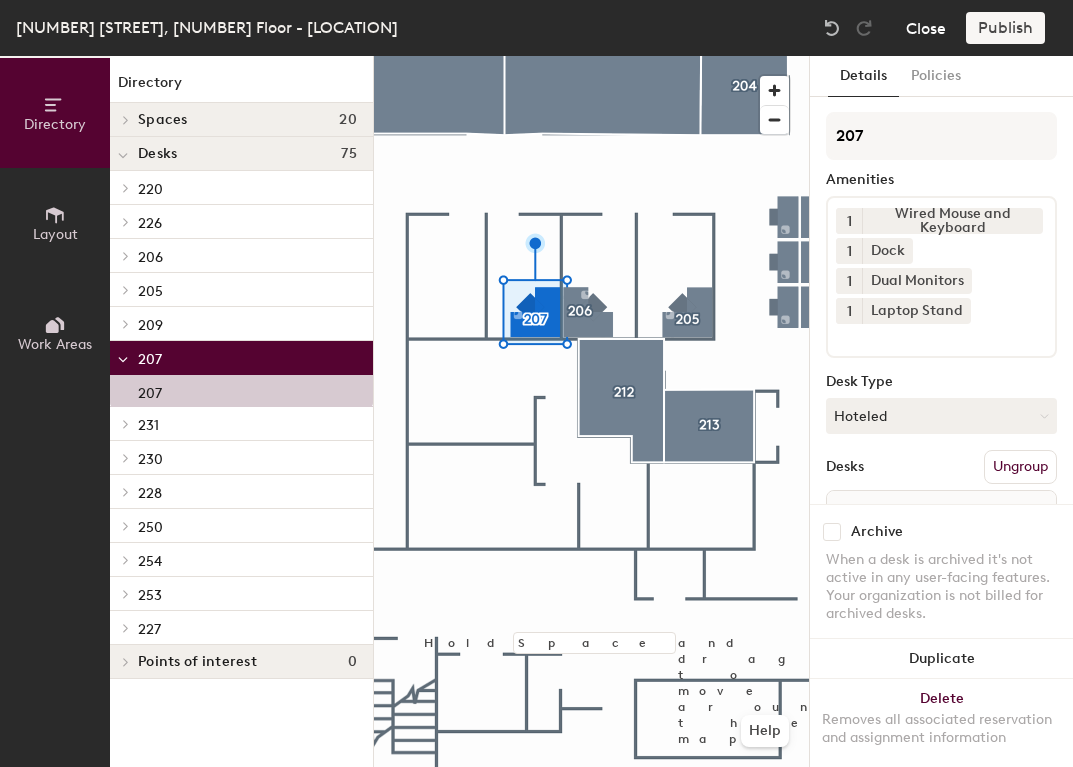 click on "Close" at bounding box center (926, 28) 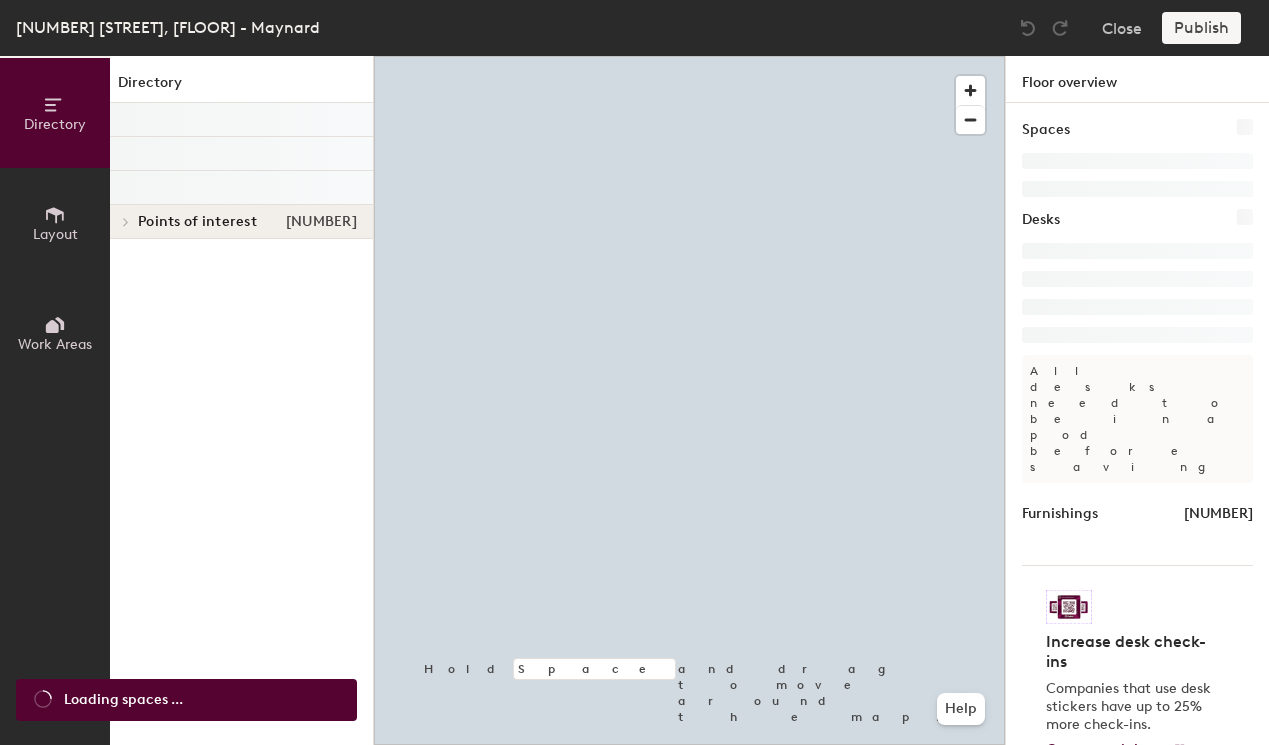 scroll, scrollTop: 0, scrollLeft: 0, axis: both 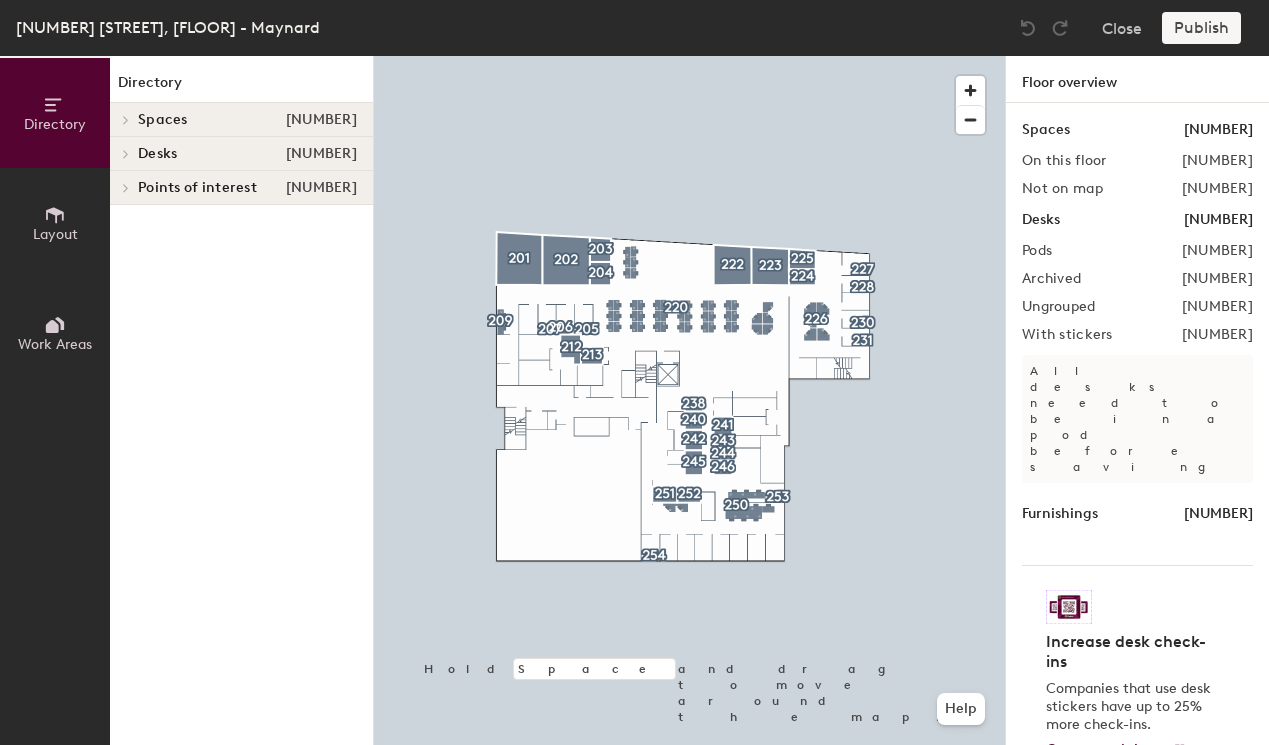click at bounding box center (126, 120) 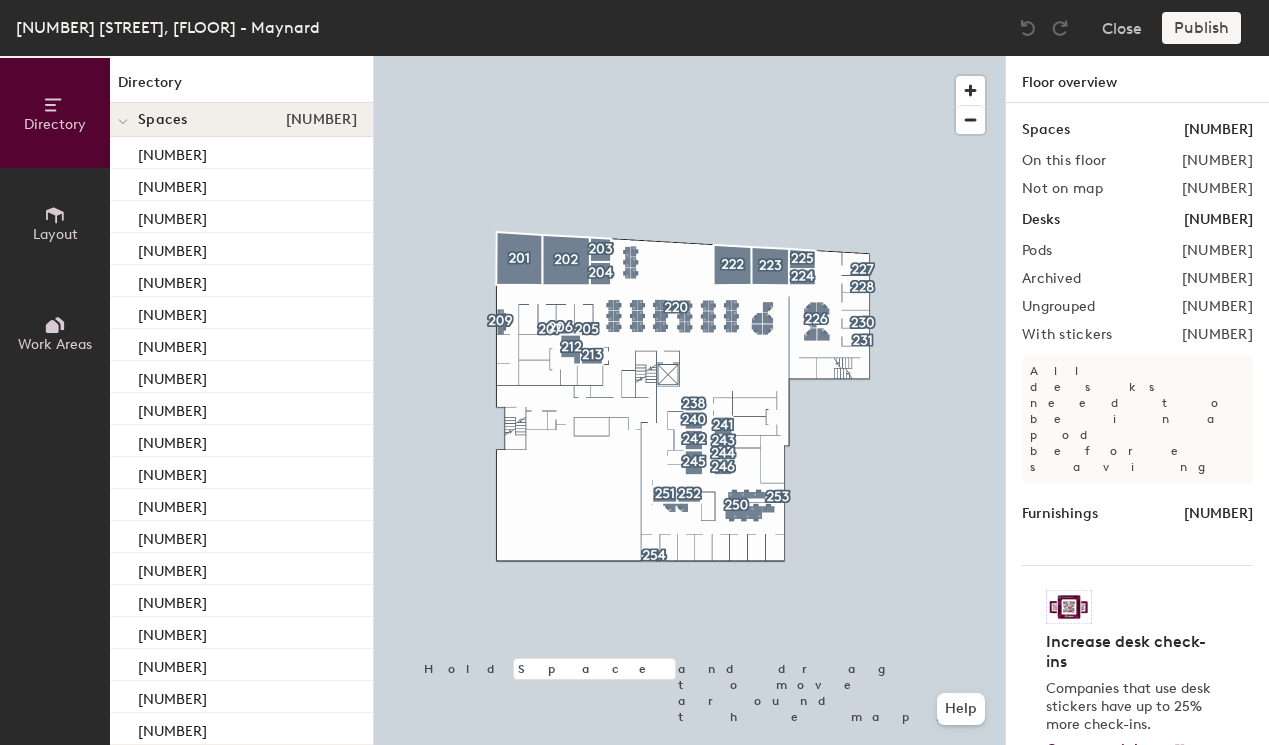 click at bounding box center (123, 122) 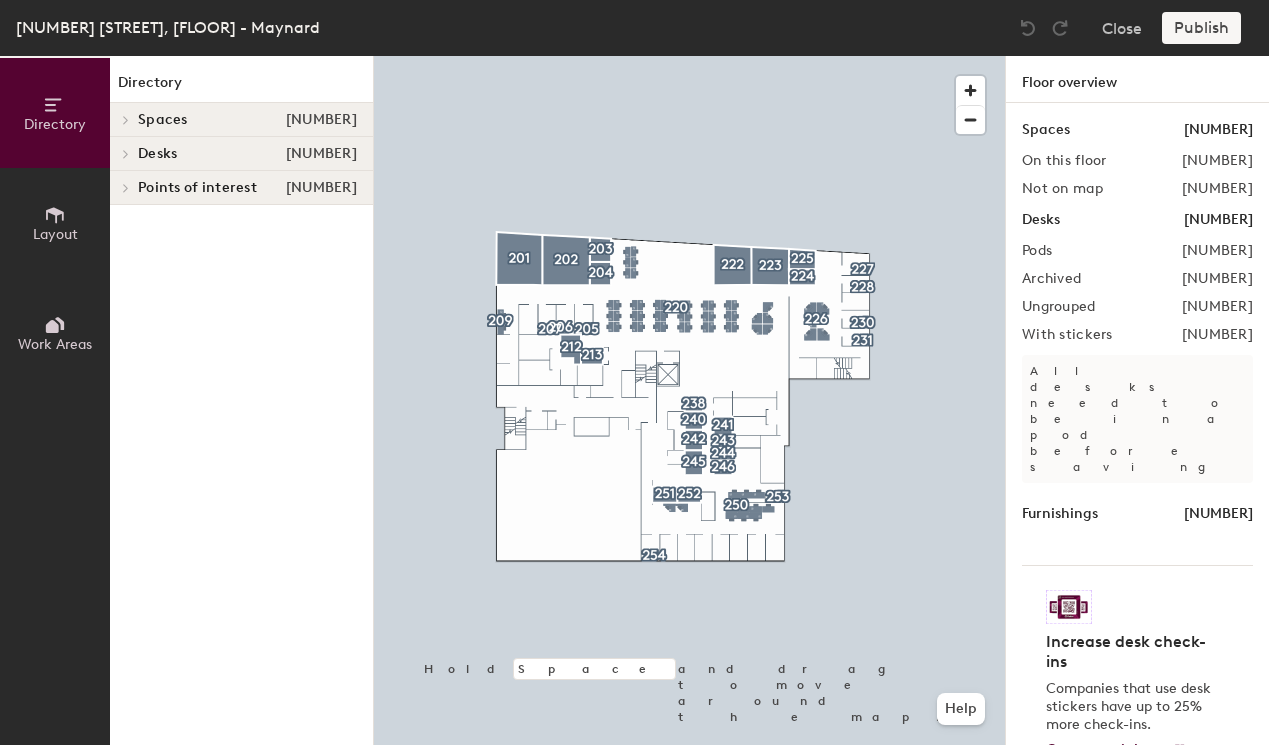 click at bounding box center (124, 120) 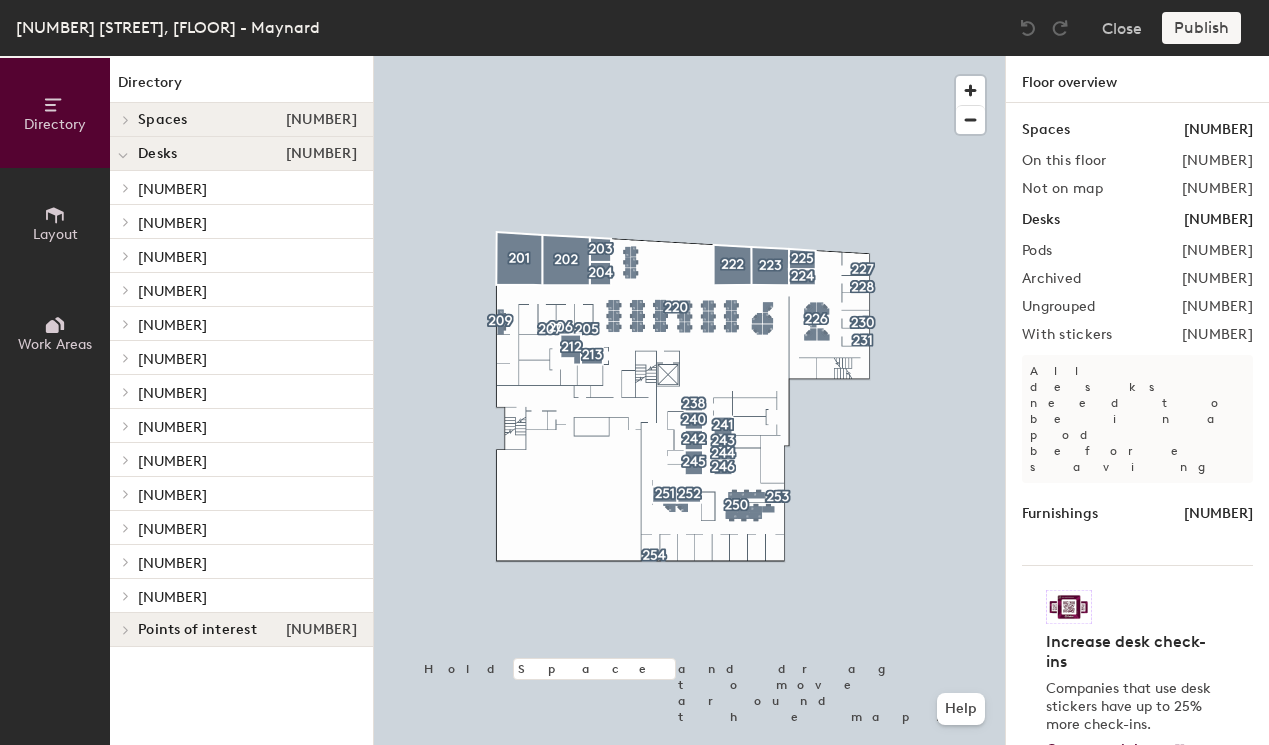 click at bounding box center (126, 188) 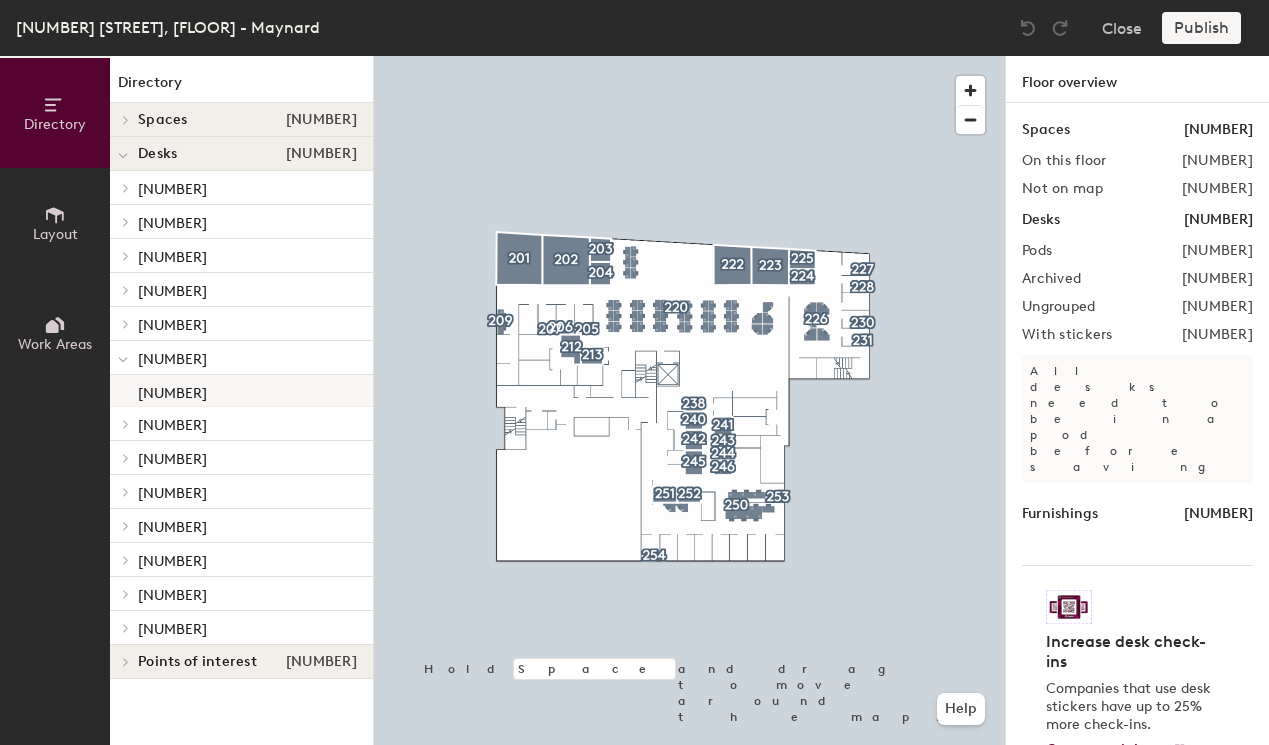 click on "[NUMBER]" at bounding box center (172, 390) 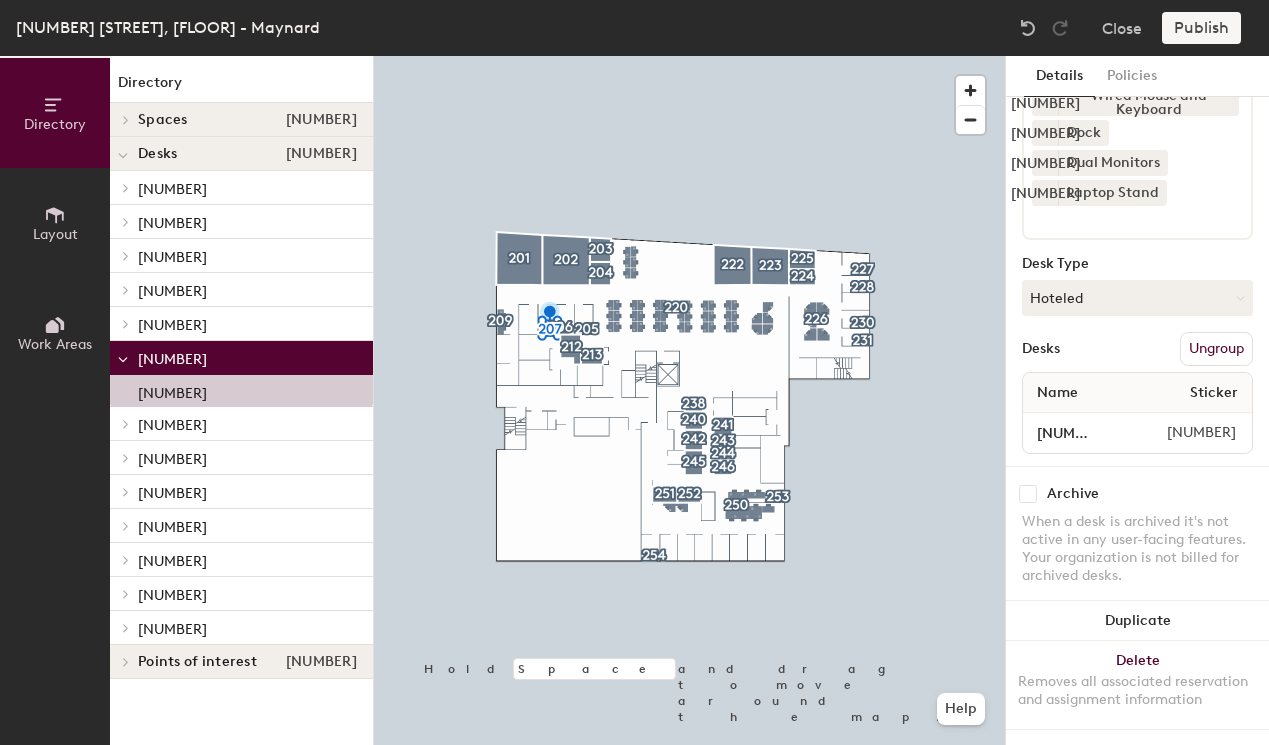 scroll, scrollTop: 0, scrollLeft: 0, axis: both 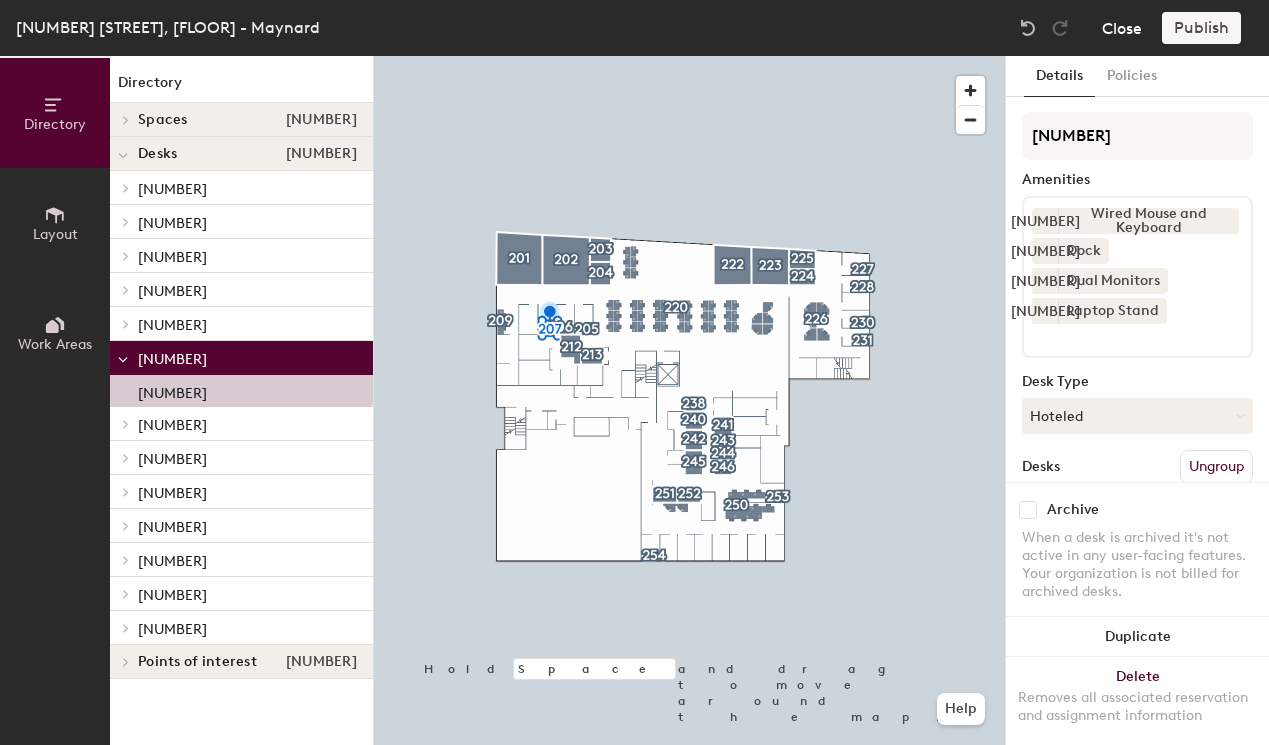 click on "Close" at bounding box center (1122, 28) 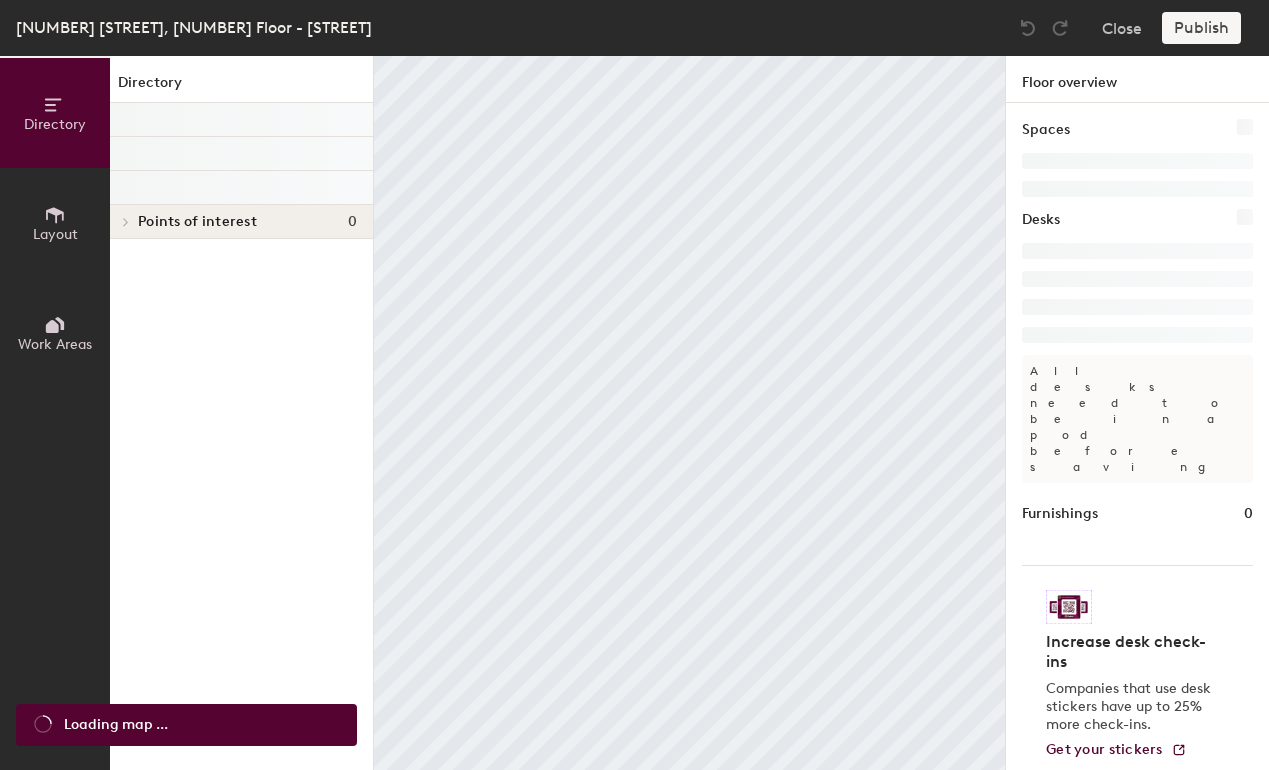 scroll, scrollTop: 0, scrollLeft: 0, axis: both 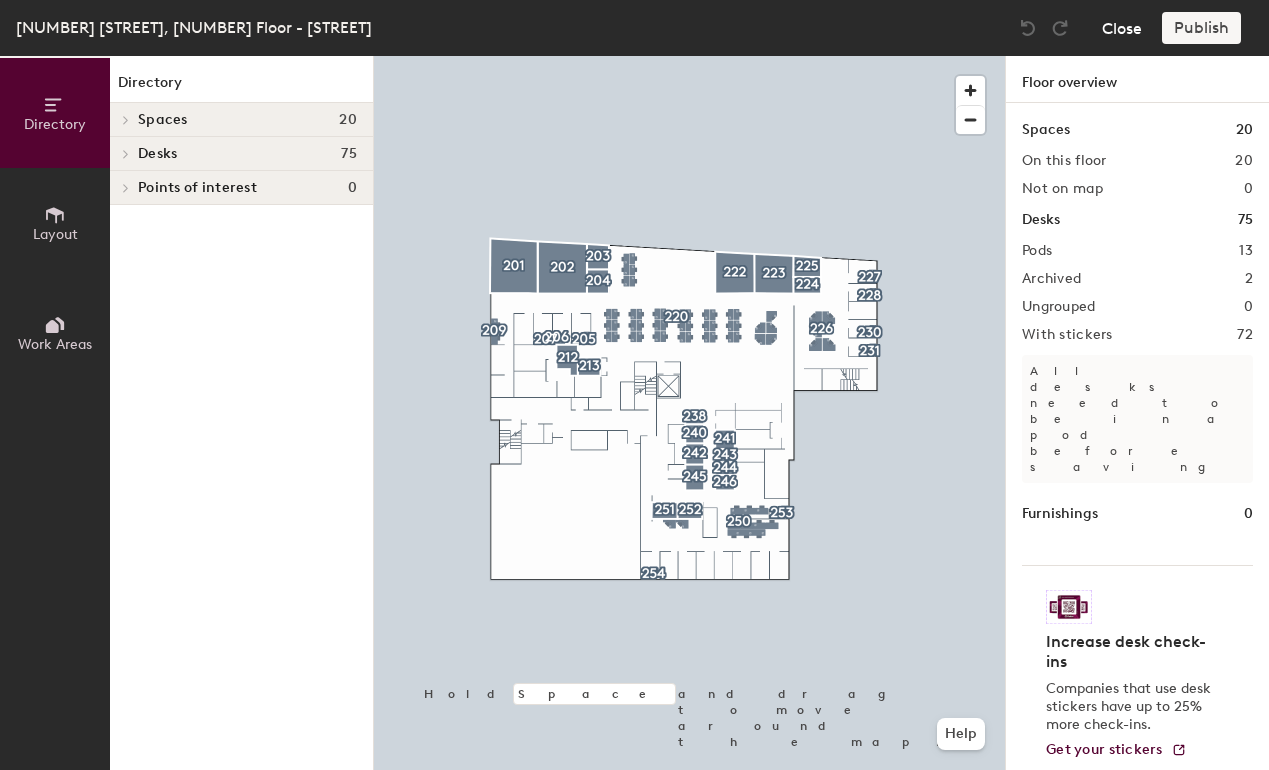 click on "Close" at bounding box center [1122, 28] 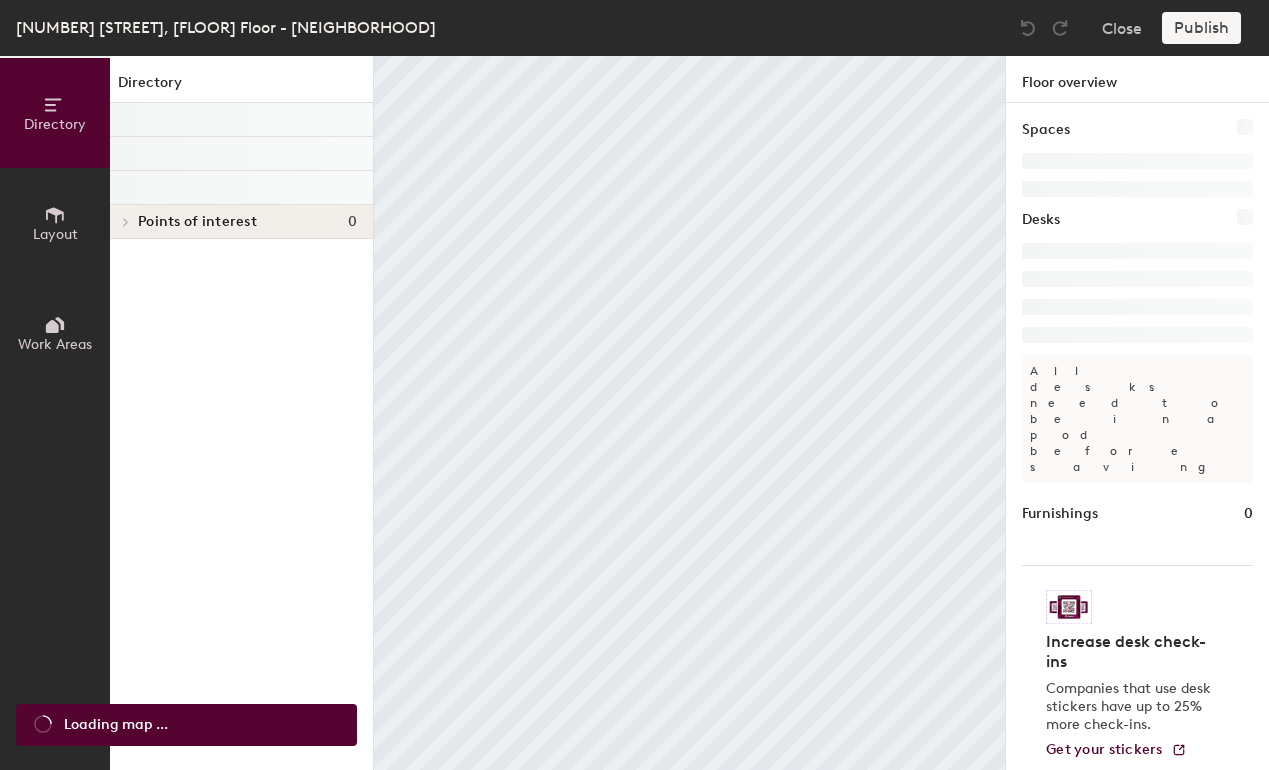 scroll, scrollTop: 0, scrollLeft: 0, axis: both 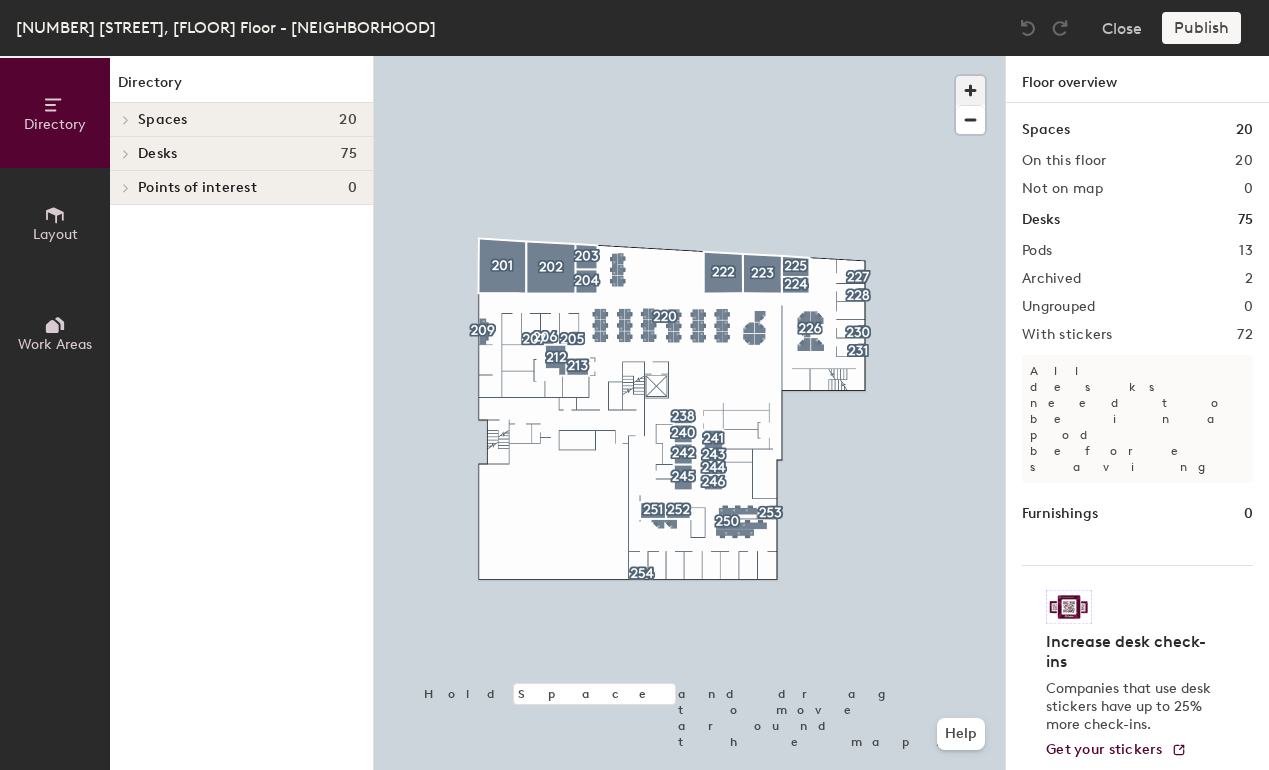 click at bounding box center [970, 90] 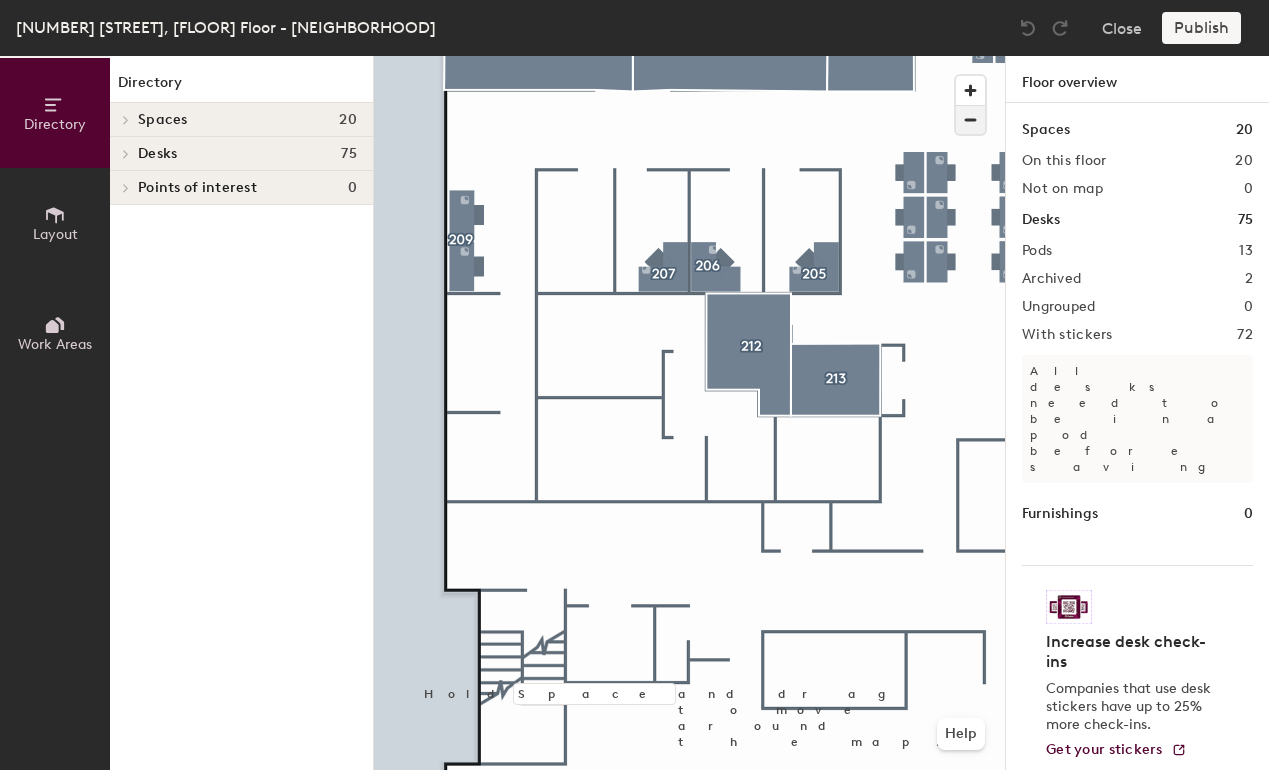 click at bounding box center (970, 120) 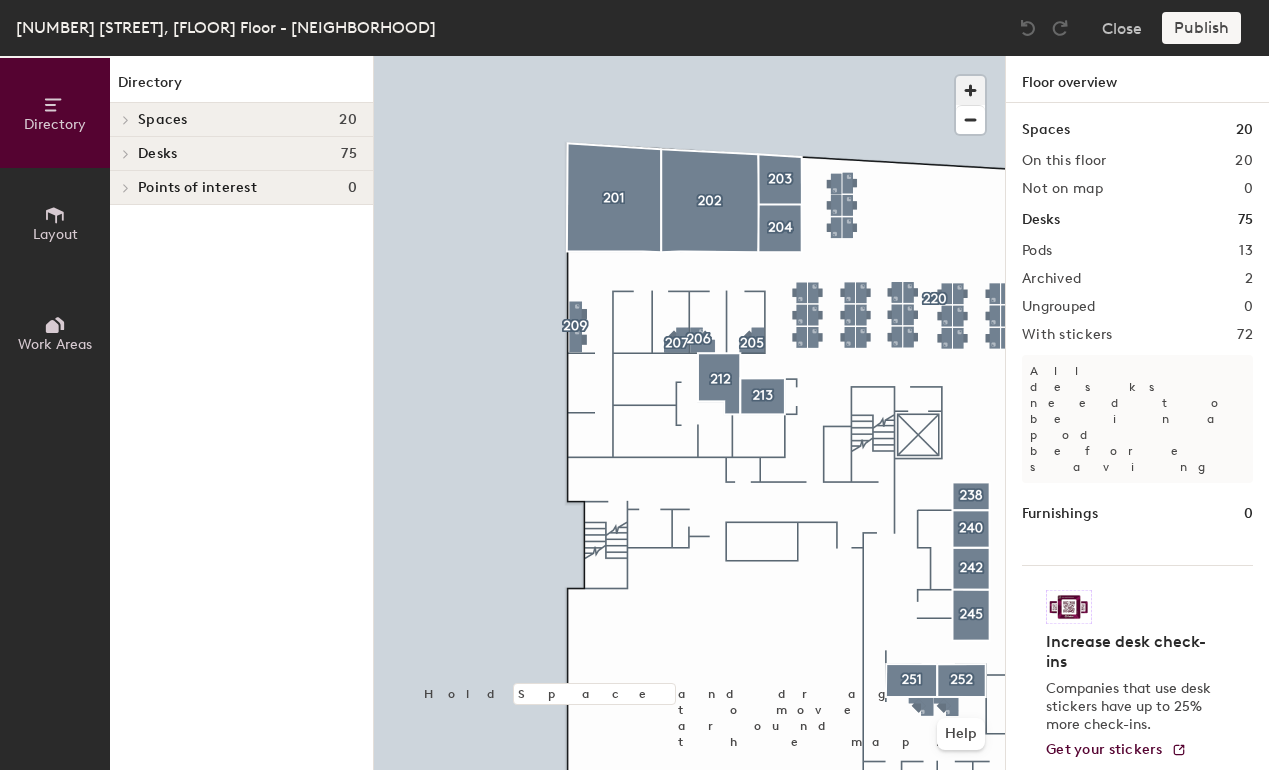 click at bounding box center [970, 90] 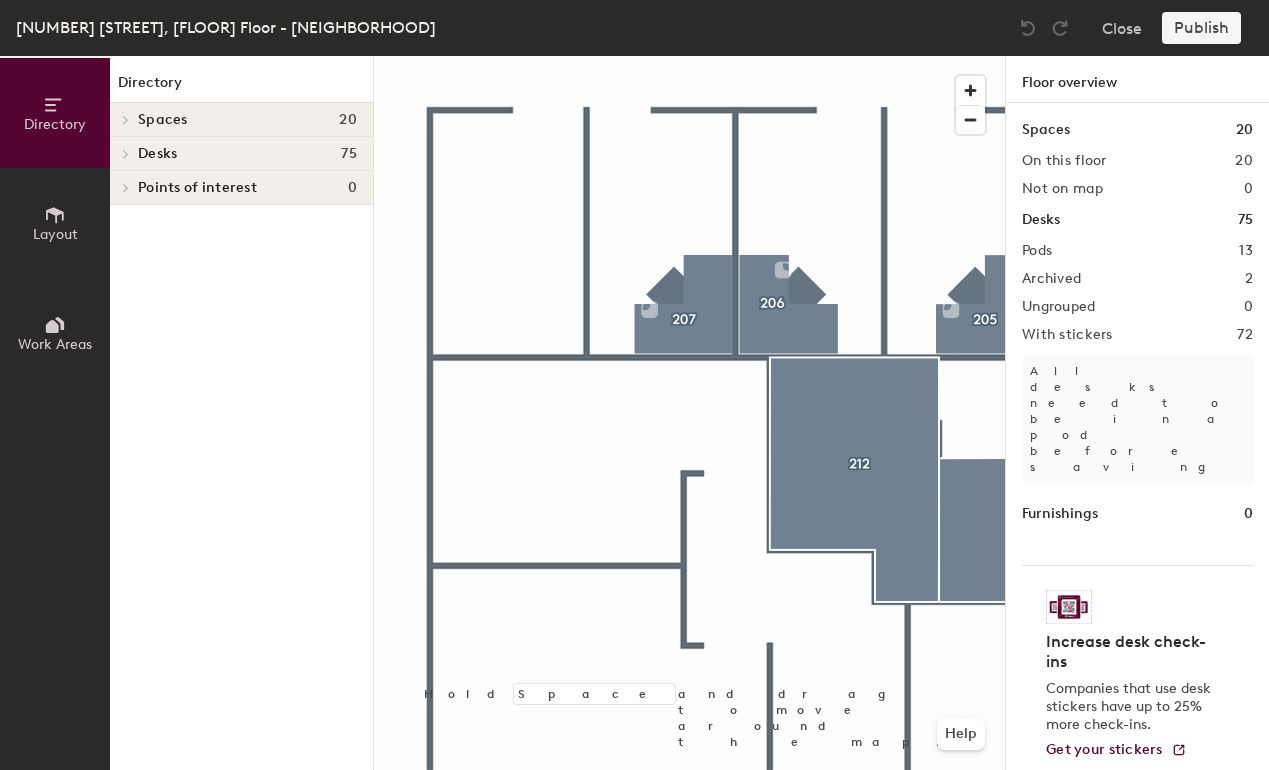 click at bounding box center [124, 120] 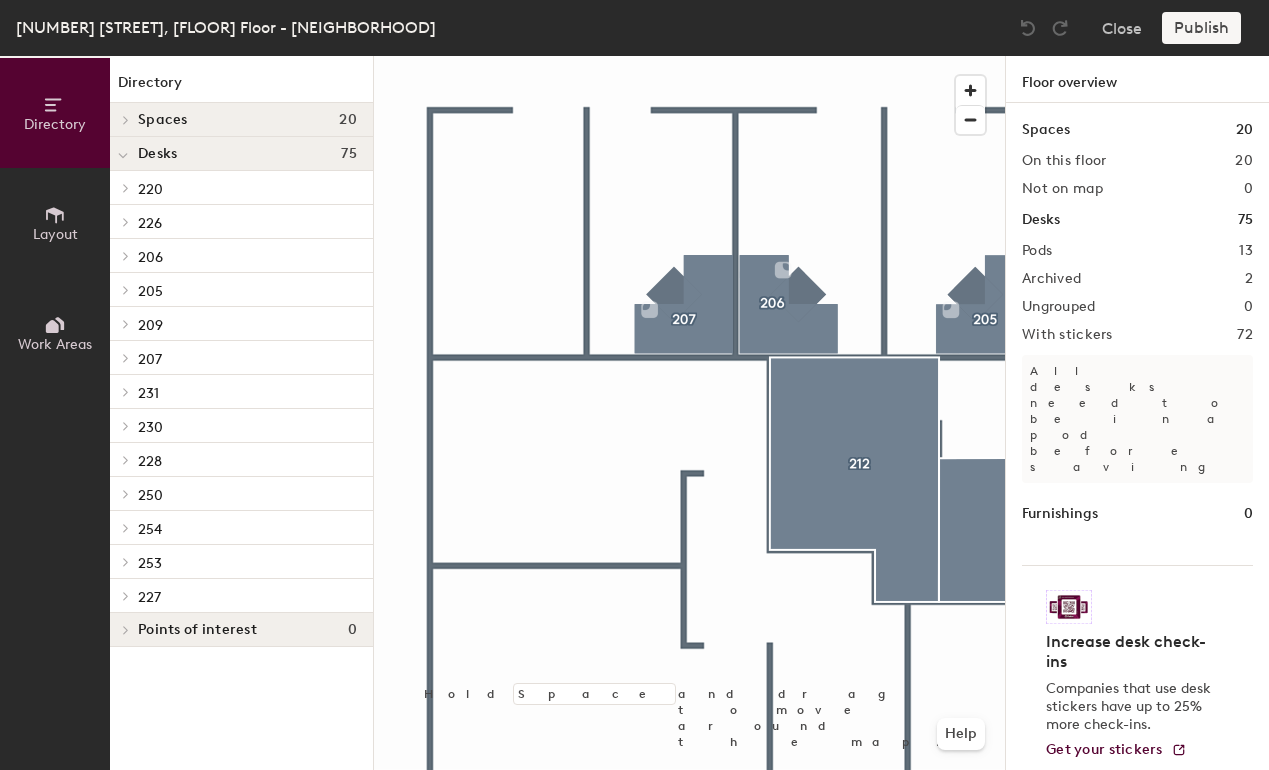 click at bounding box center [126, 188] 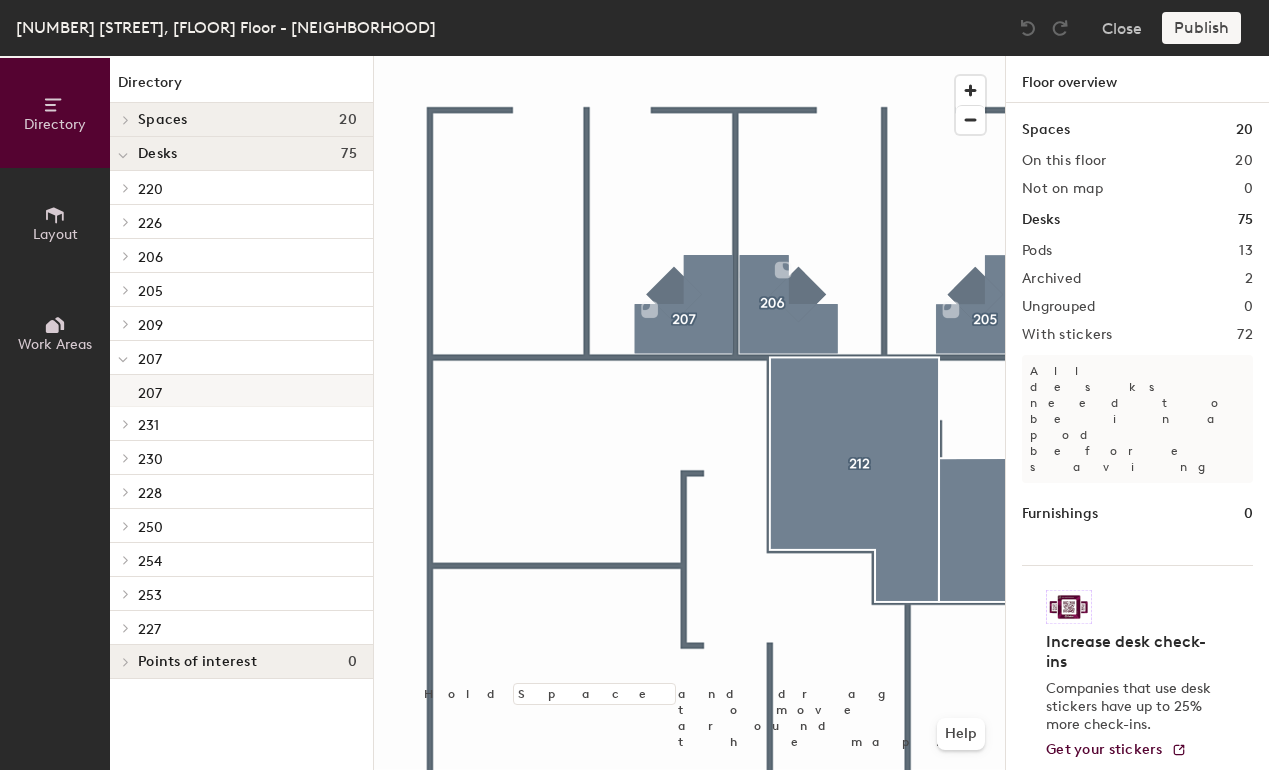 click on "[NUMBER]" at bounding box center [150, 390] 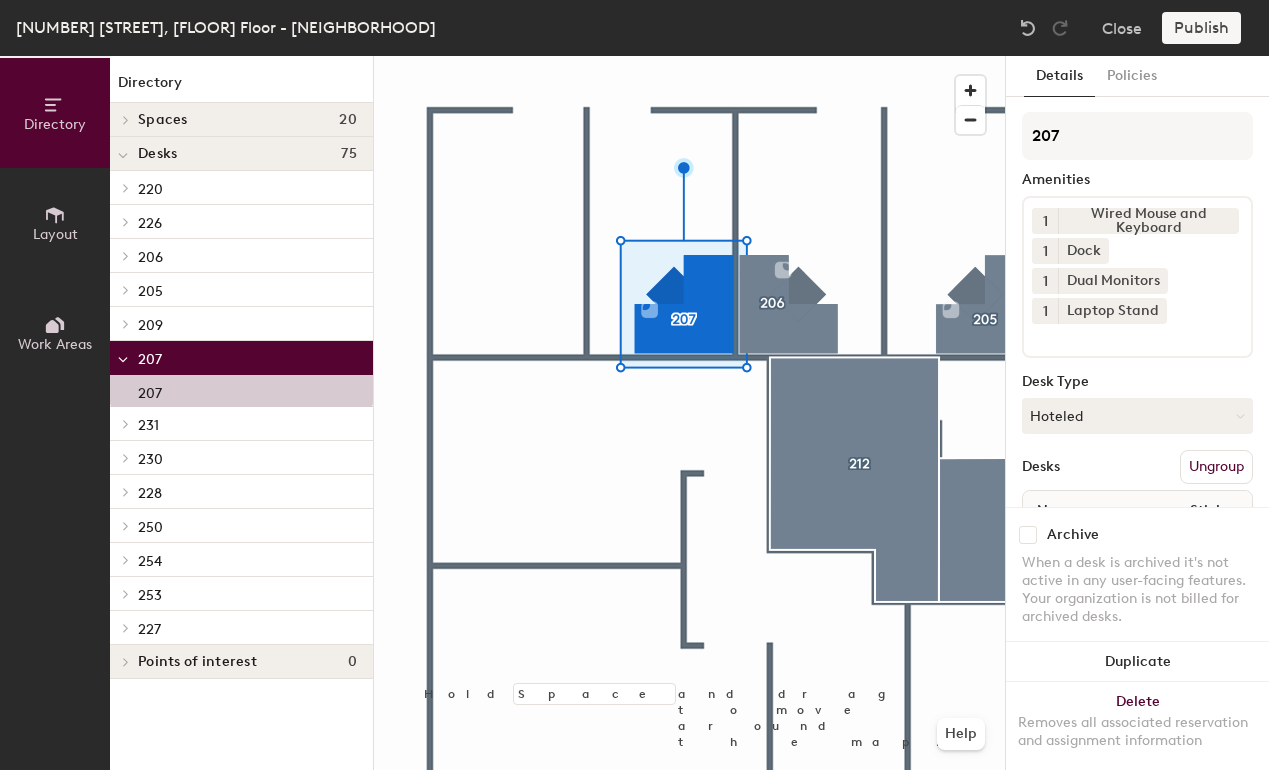 click at bounding box center [1028, 535] 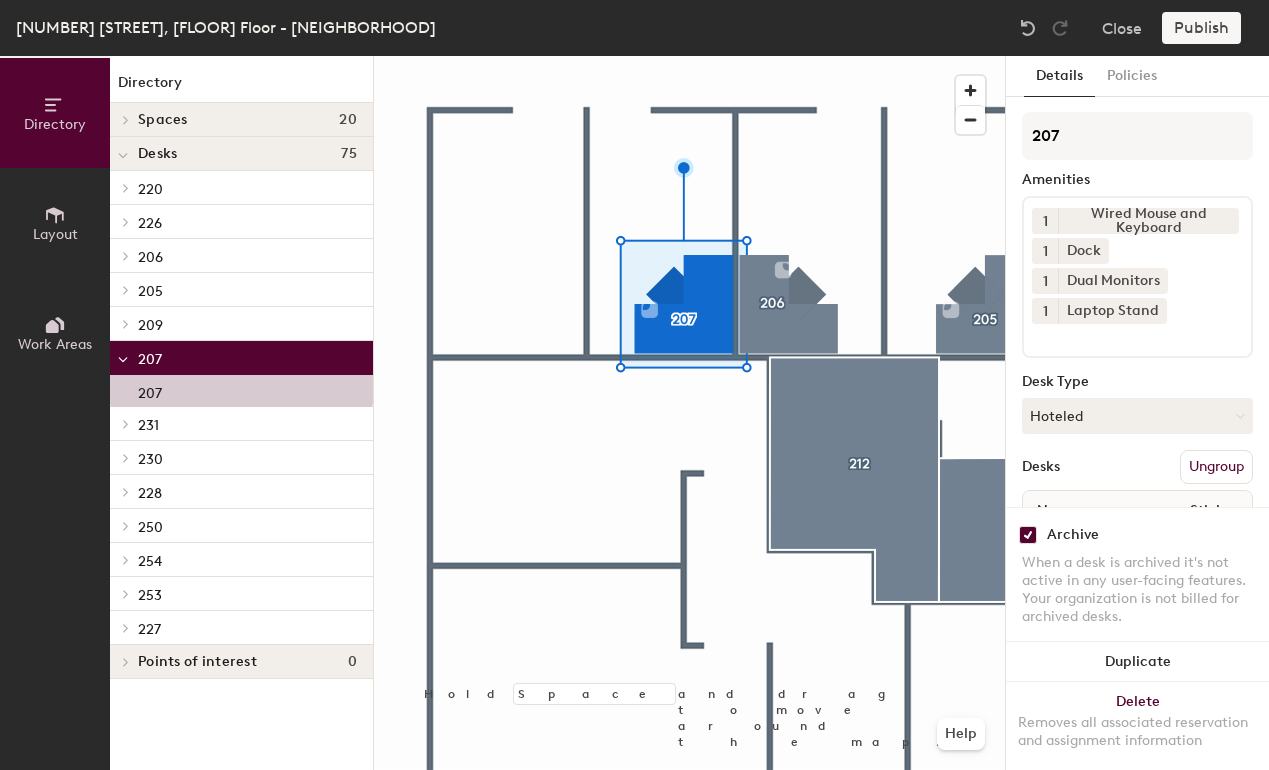 checkbox on "true" 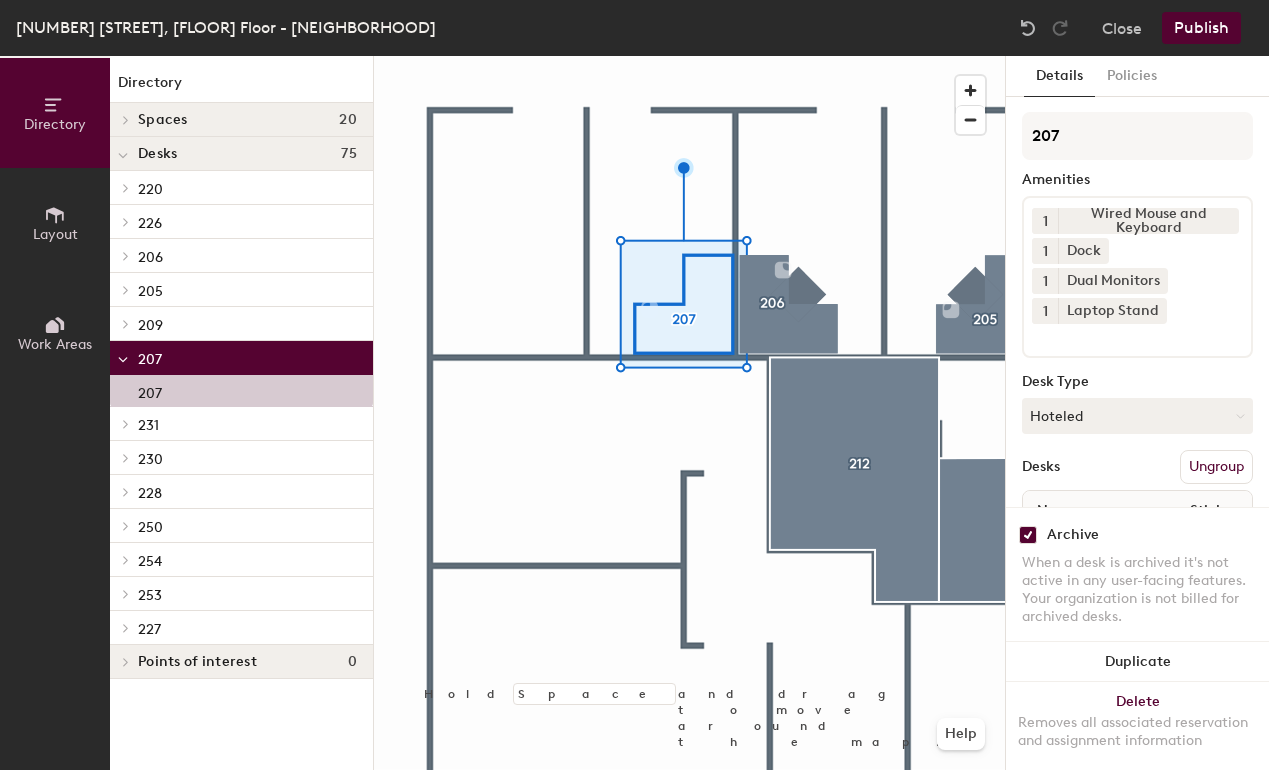 click on "Publish" at bounding box center (1201, 28) 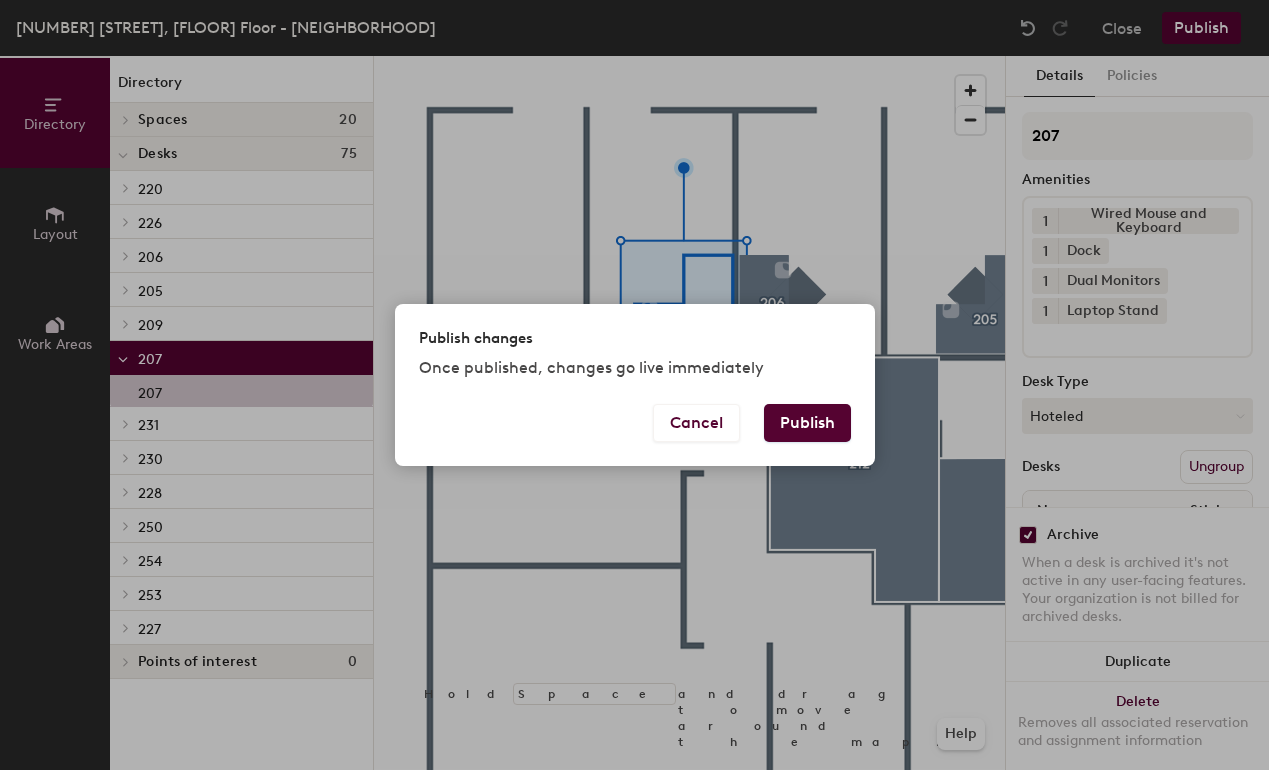click on "Publish" at bounding box center (807, 423) 